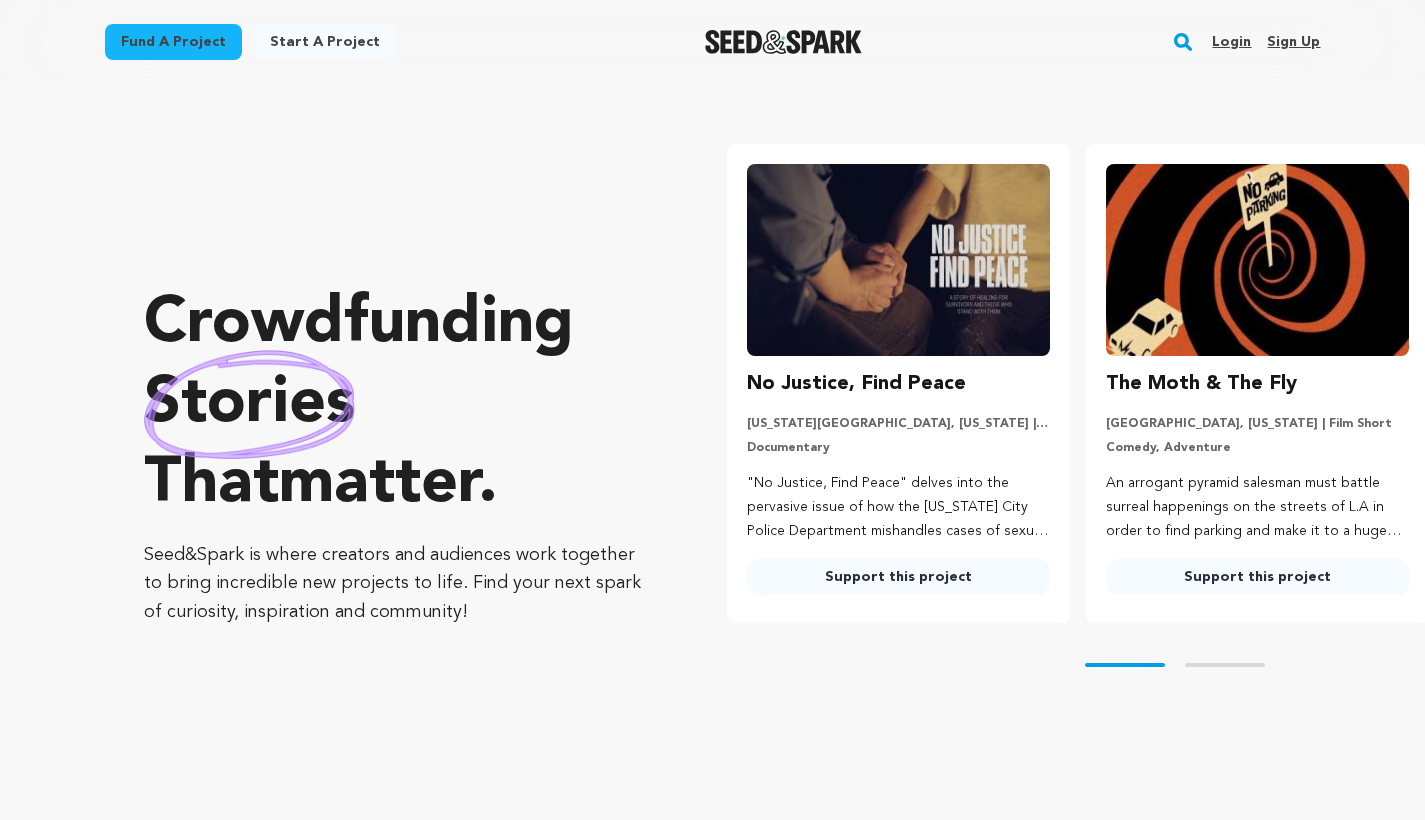 scroll, scrollTop: 0, scrollLeft: 0, axis: both 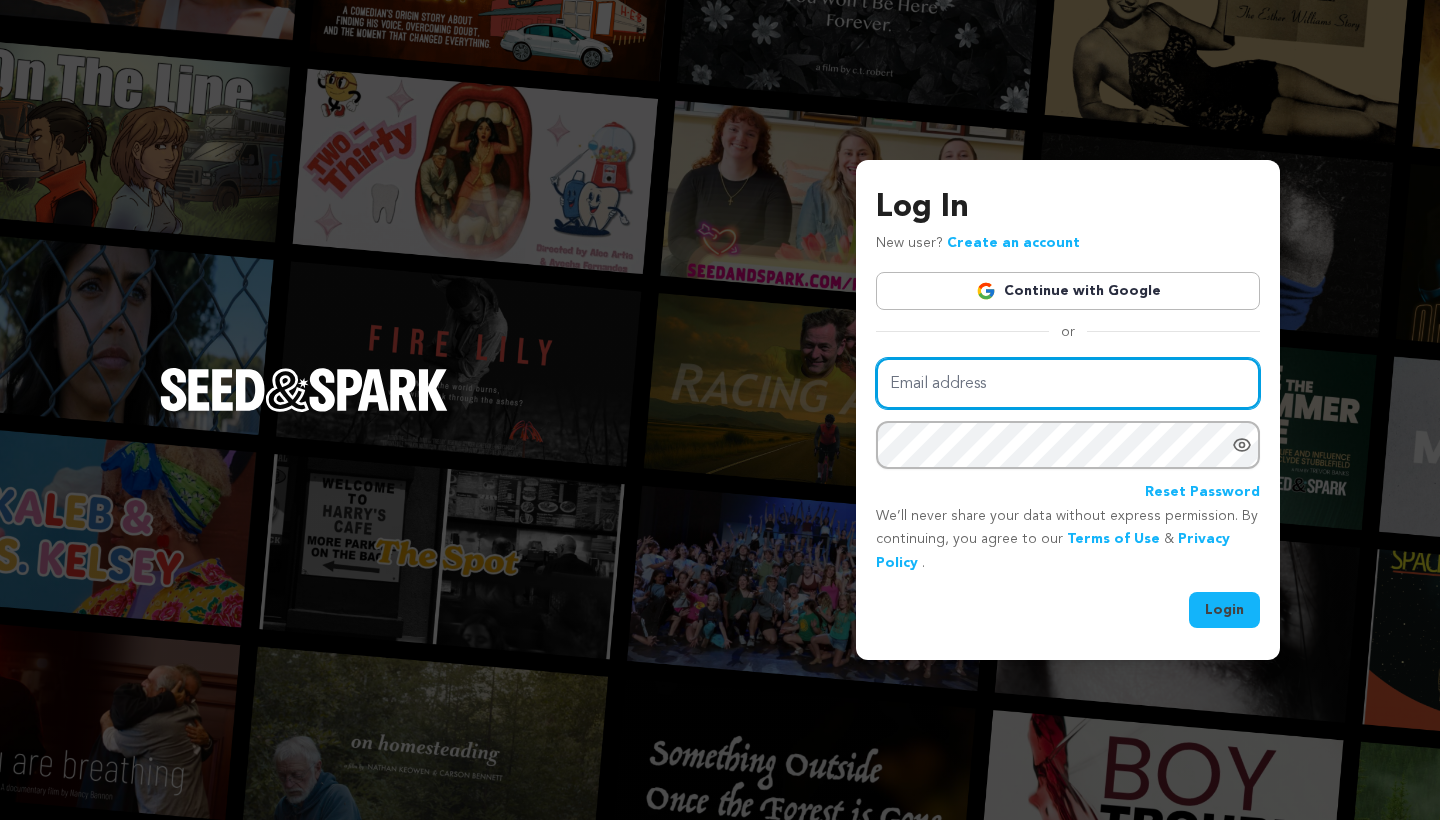 type on "mike@seedandspark.com" 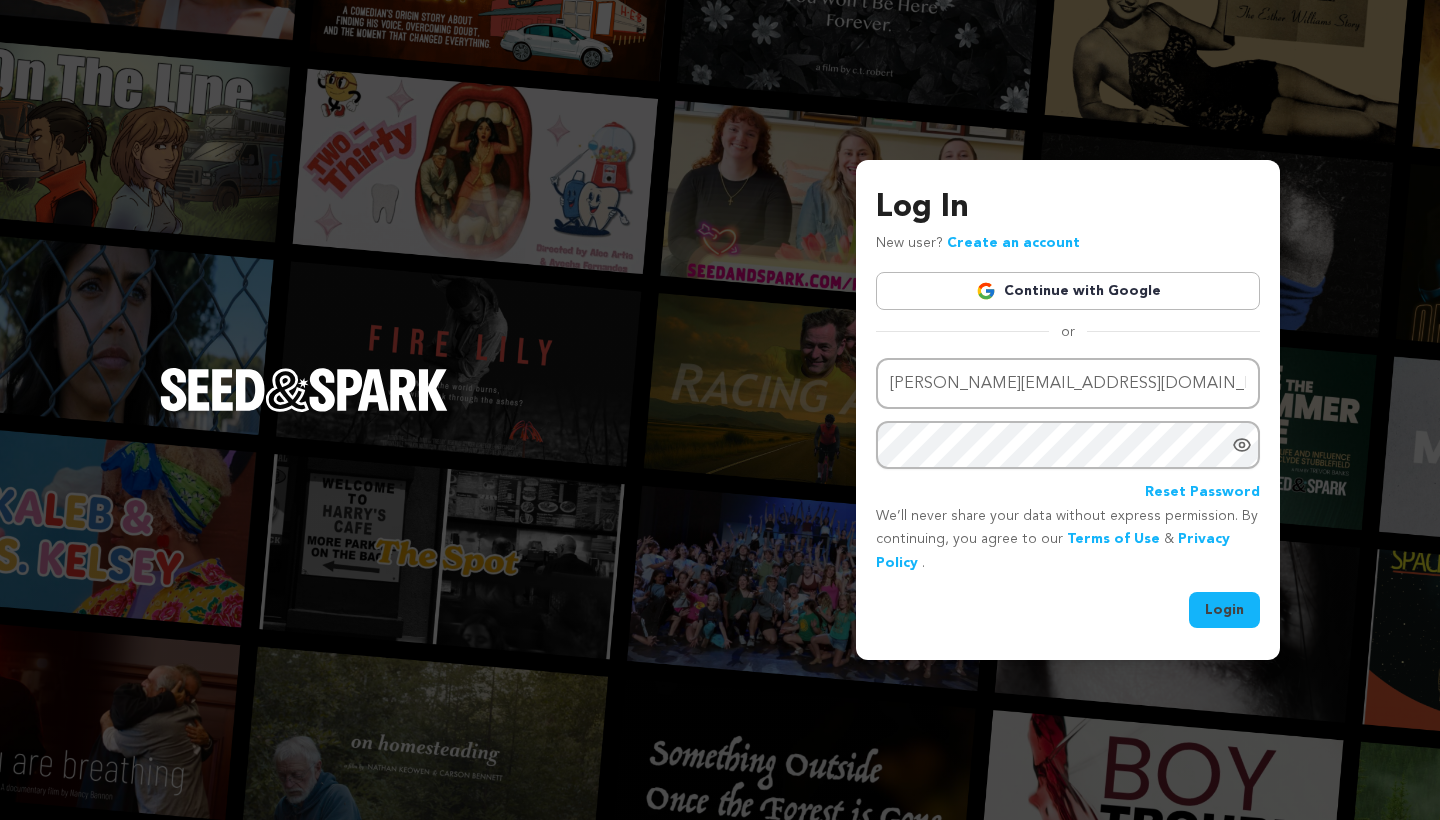 click on "Login" at bounding box center [1224, 610] 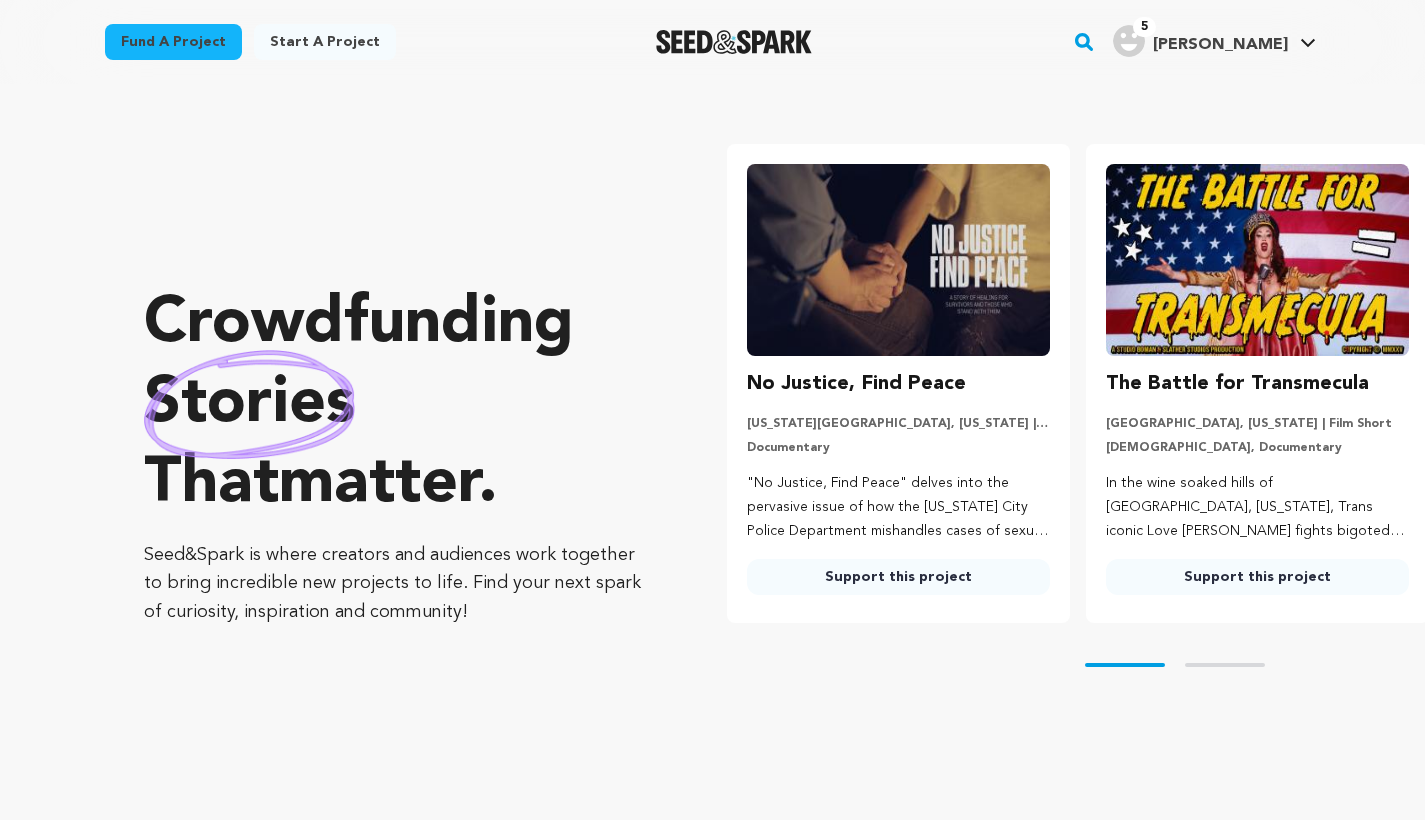 scroll, scrollTop: 0, scrollLeft: 0, axis: both 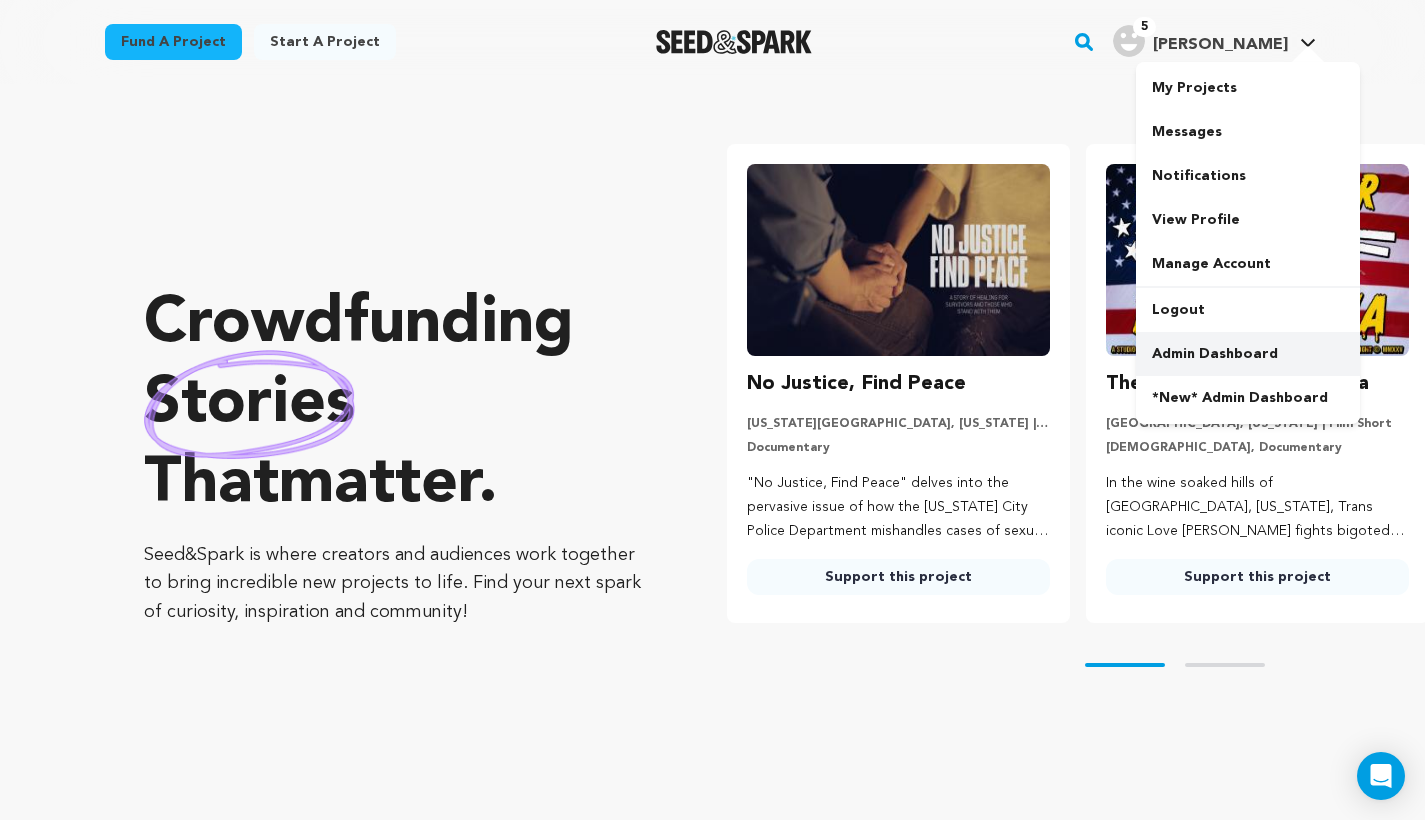 click on "Admin Dashboard" at bounding box center (1248, 354) 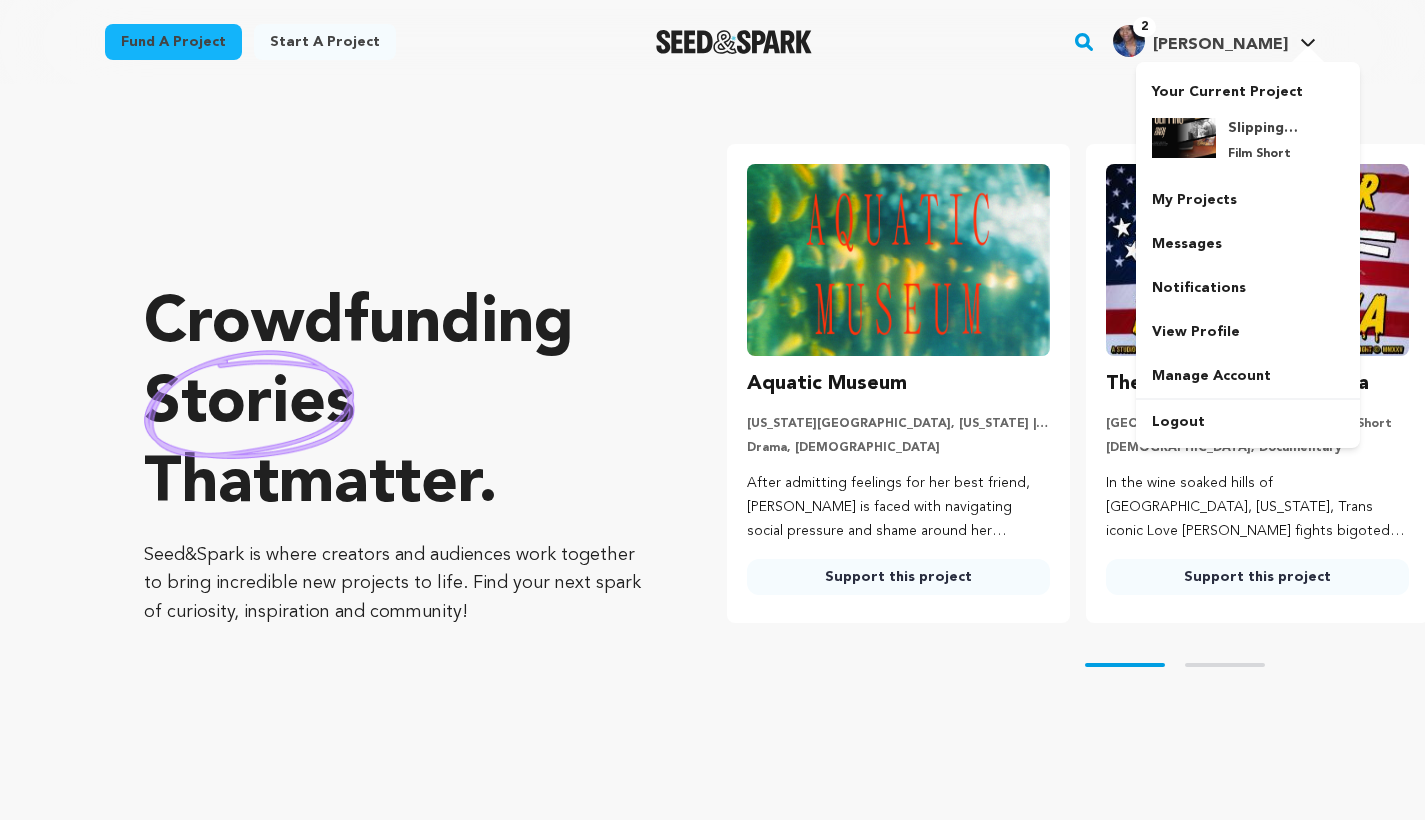 scroll, scrollTop: 0, scrollLeft: 0, axis: both 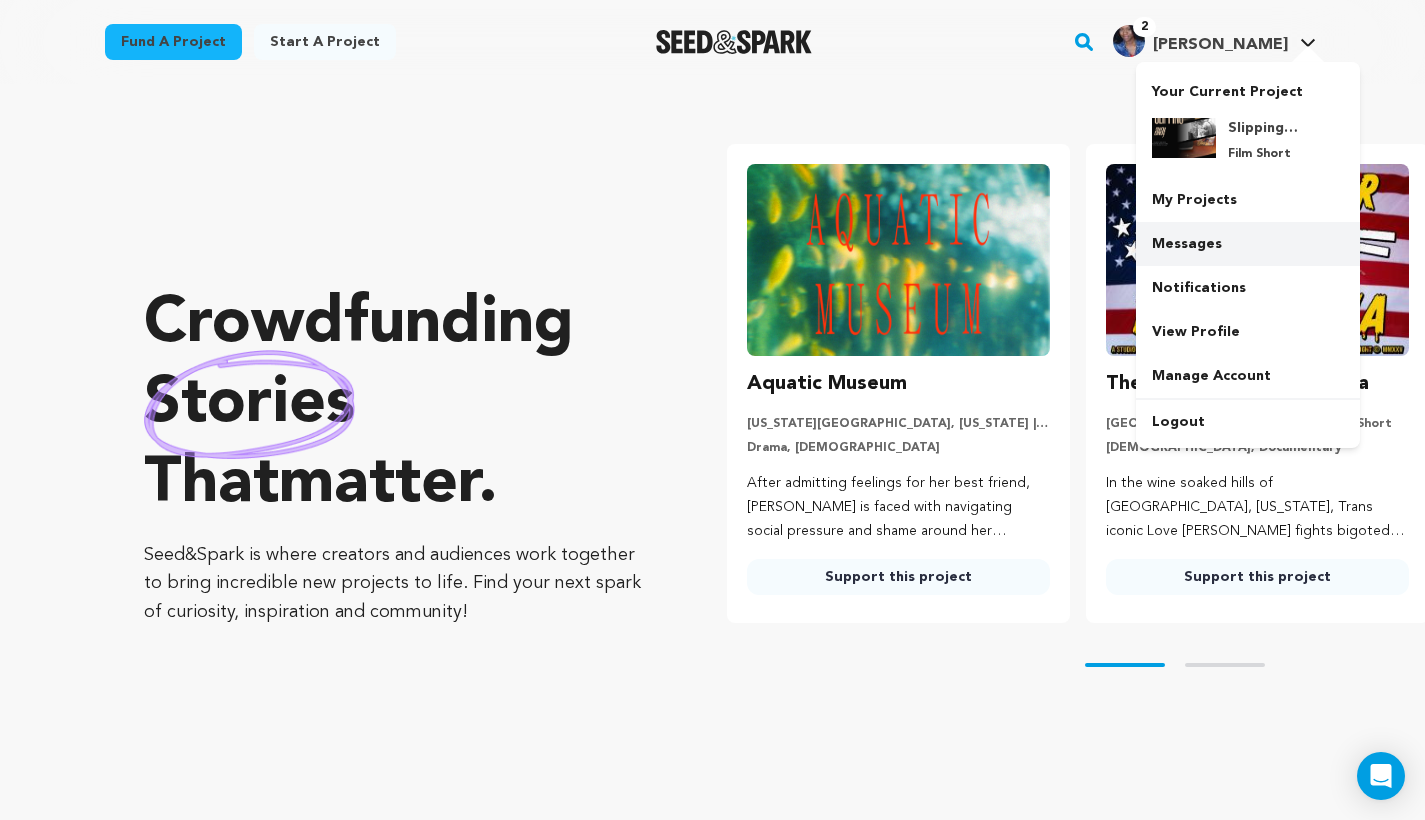 click on "Messages" at bounding box center (1248, 244) 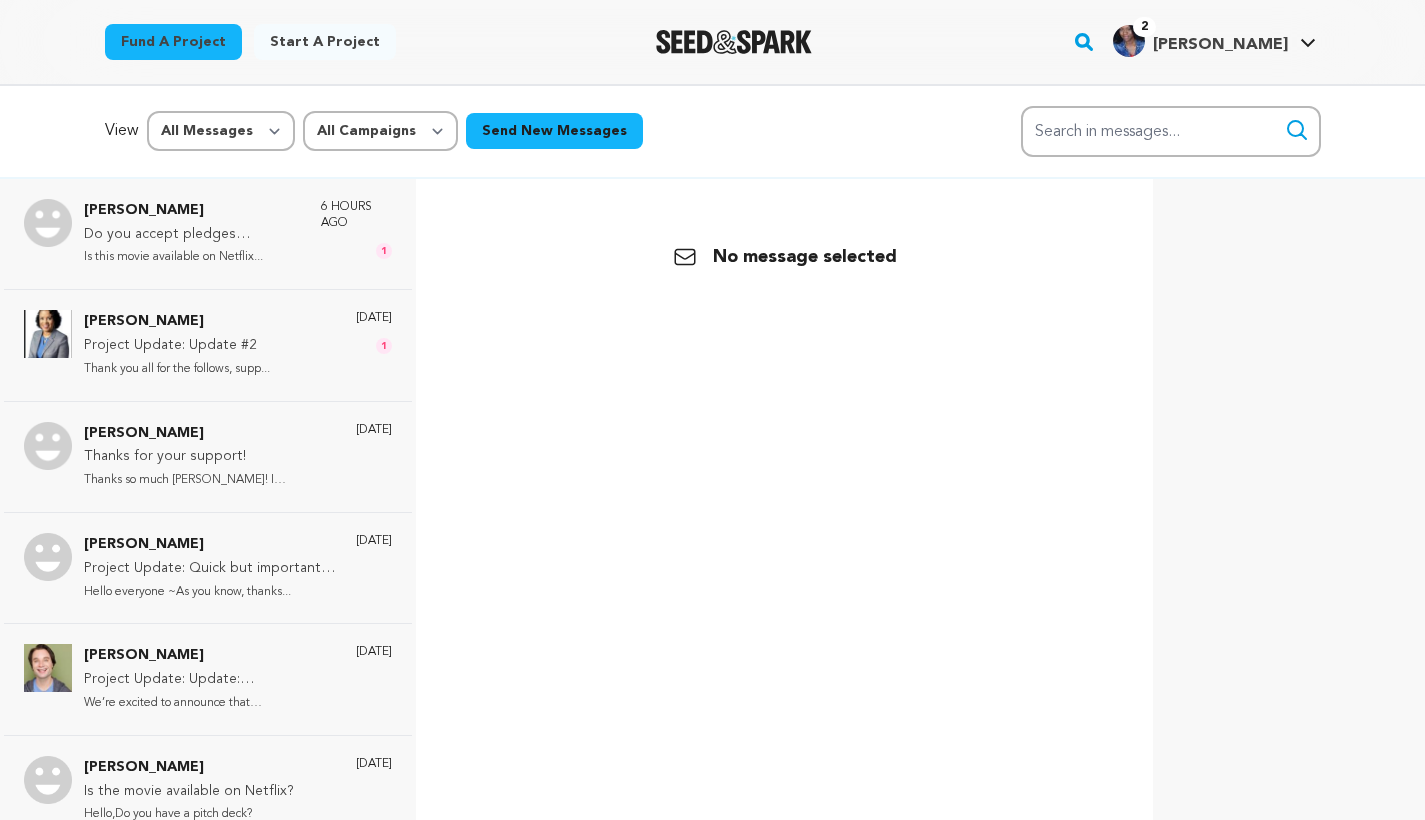 scroll, scrollTop: 0, scrollLeft: 0, axis: both 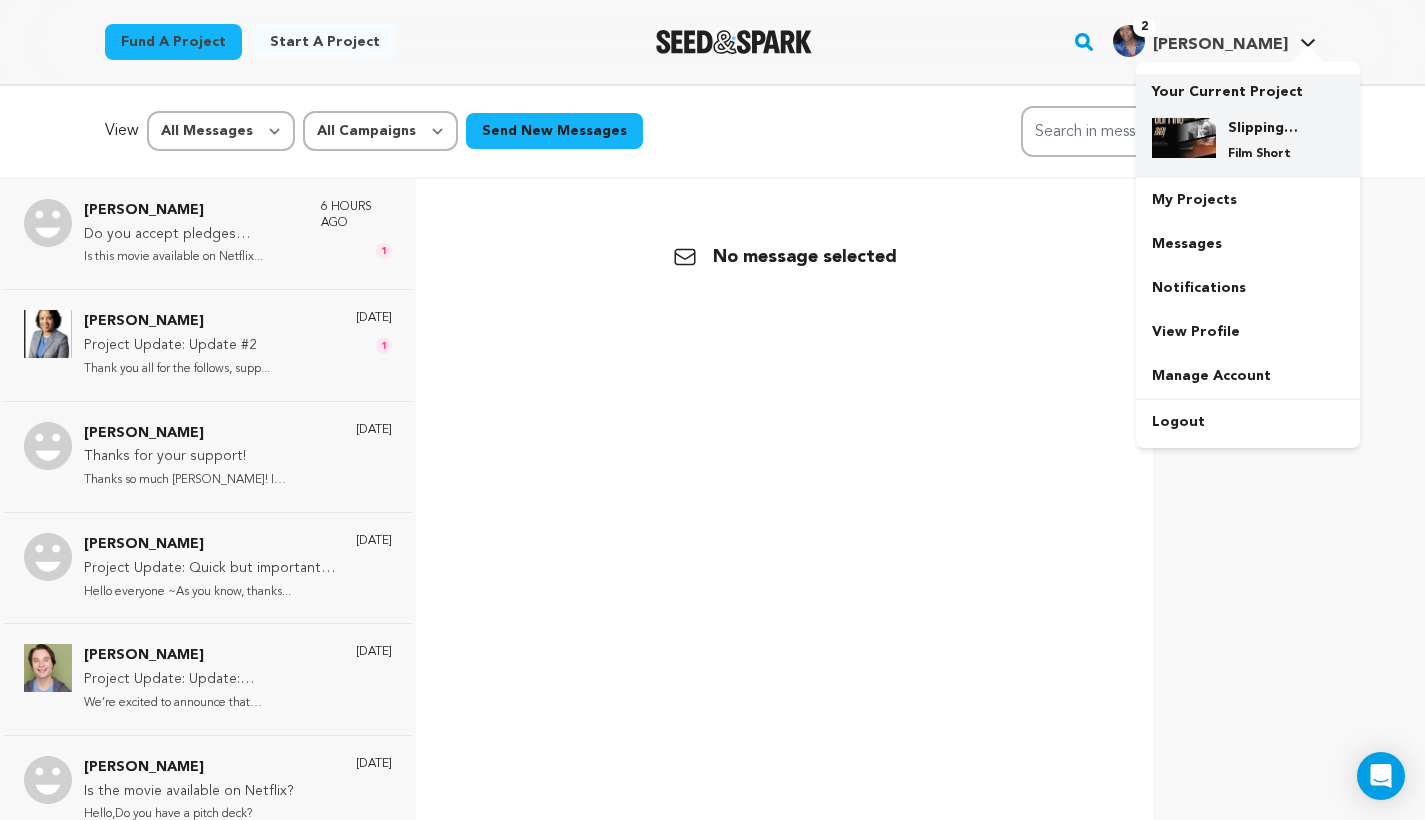 click on "Slipping Away" at bounding box center (1264, 128) 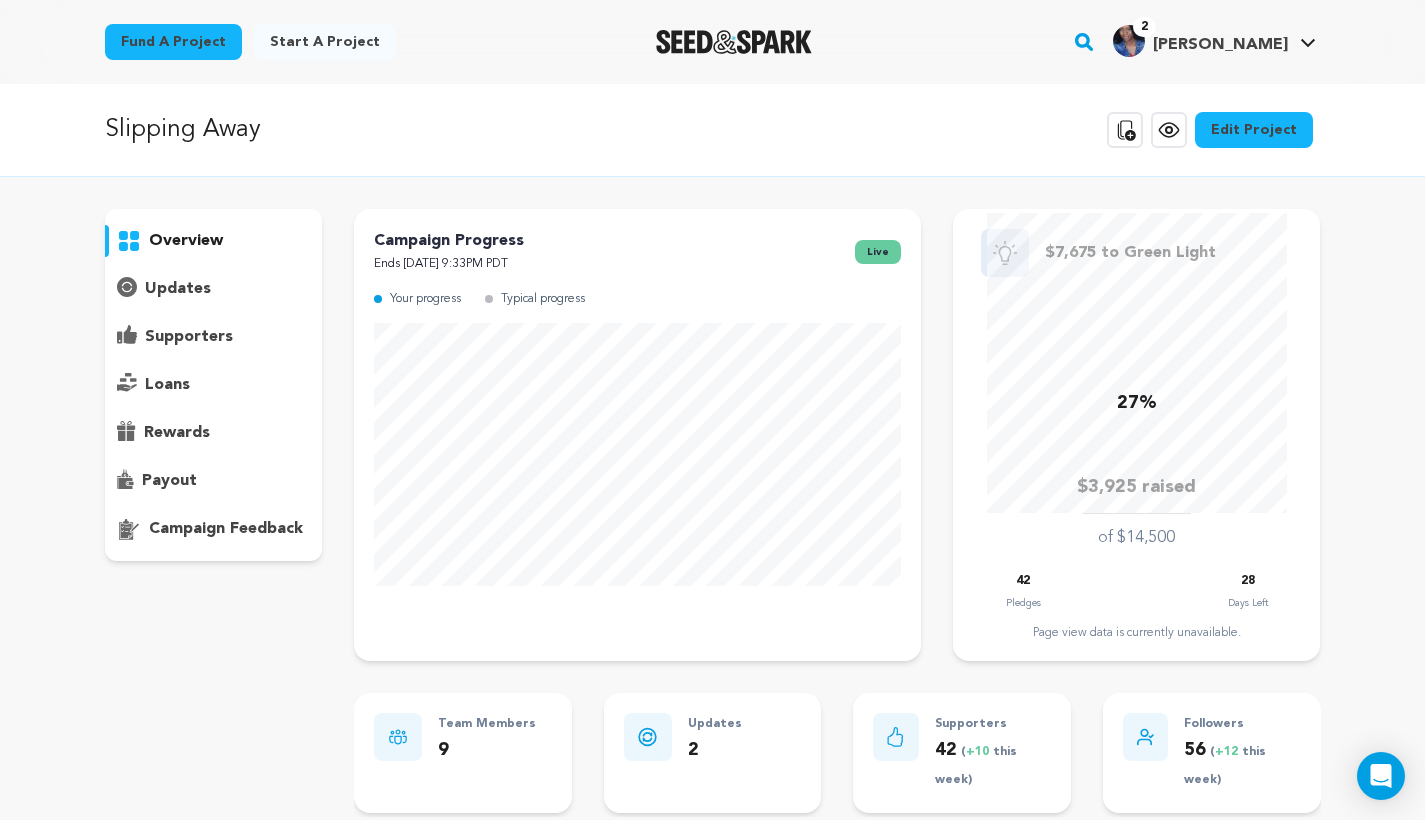 scroll, scrollTop: 0, scrollLeft: 0, axis: both 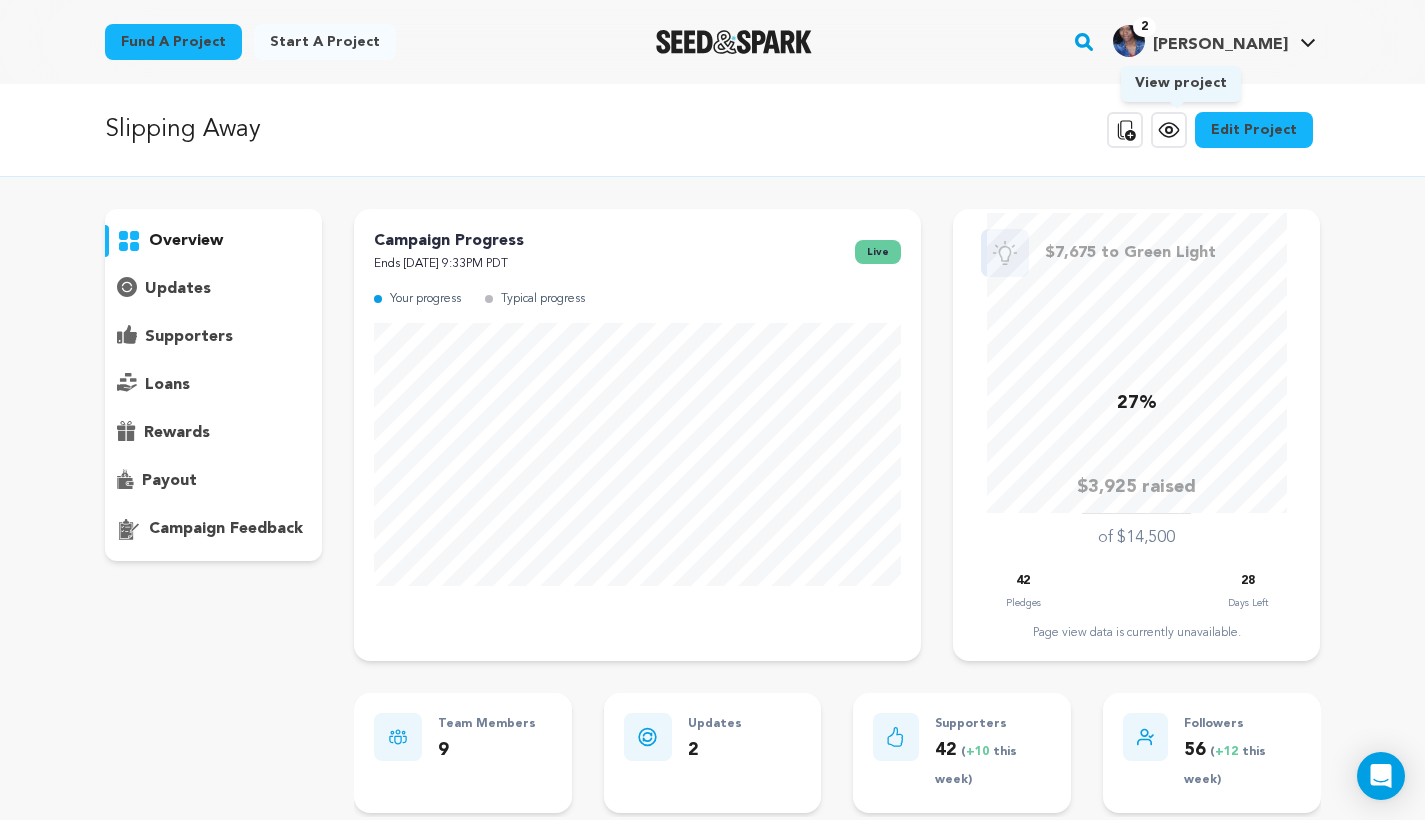 click 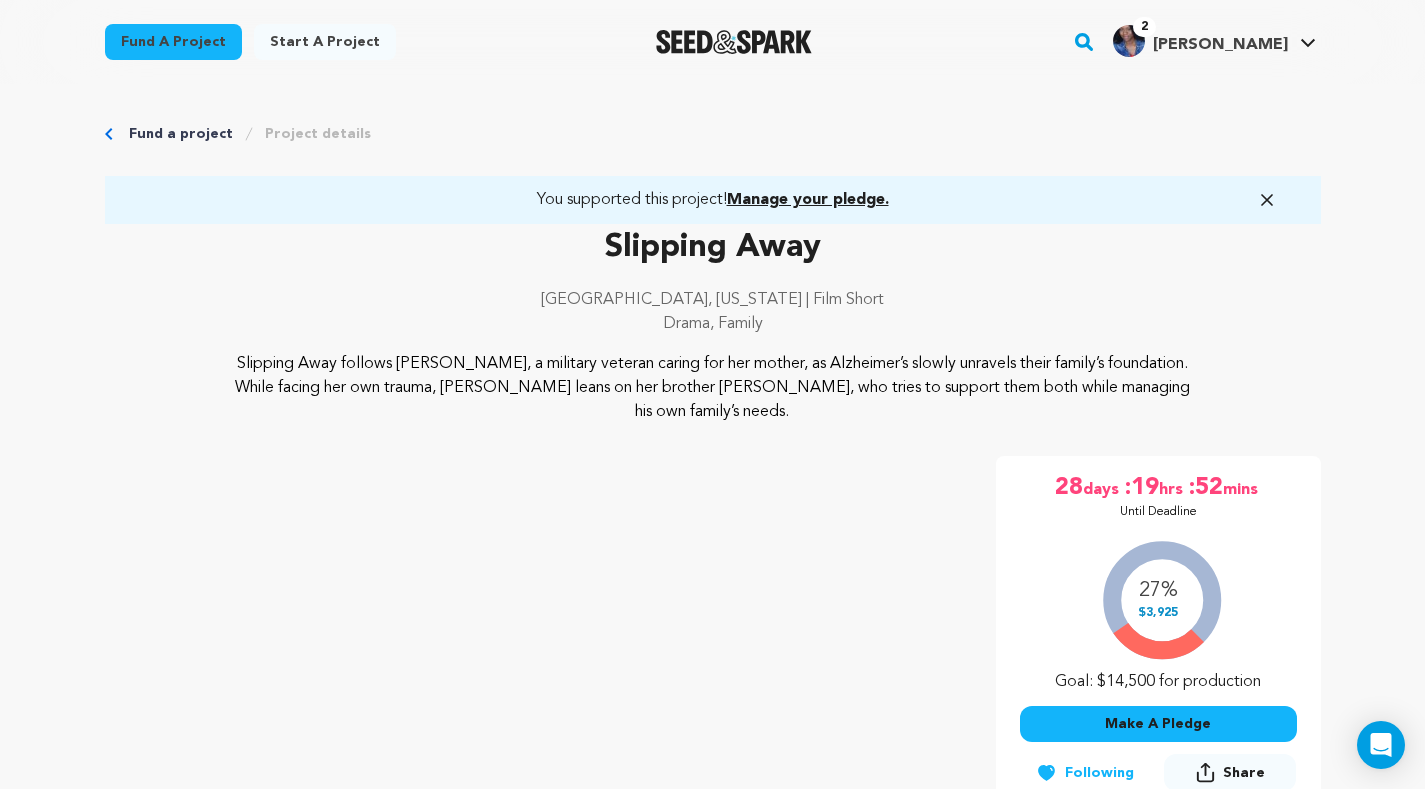 scroll, scrollTop: 7155, scrollLeft: 0, axis: vertical 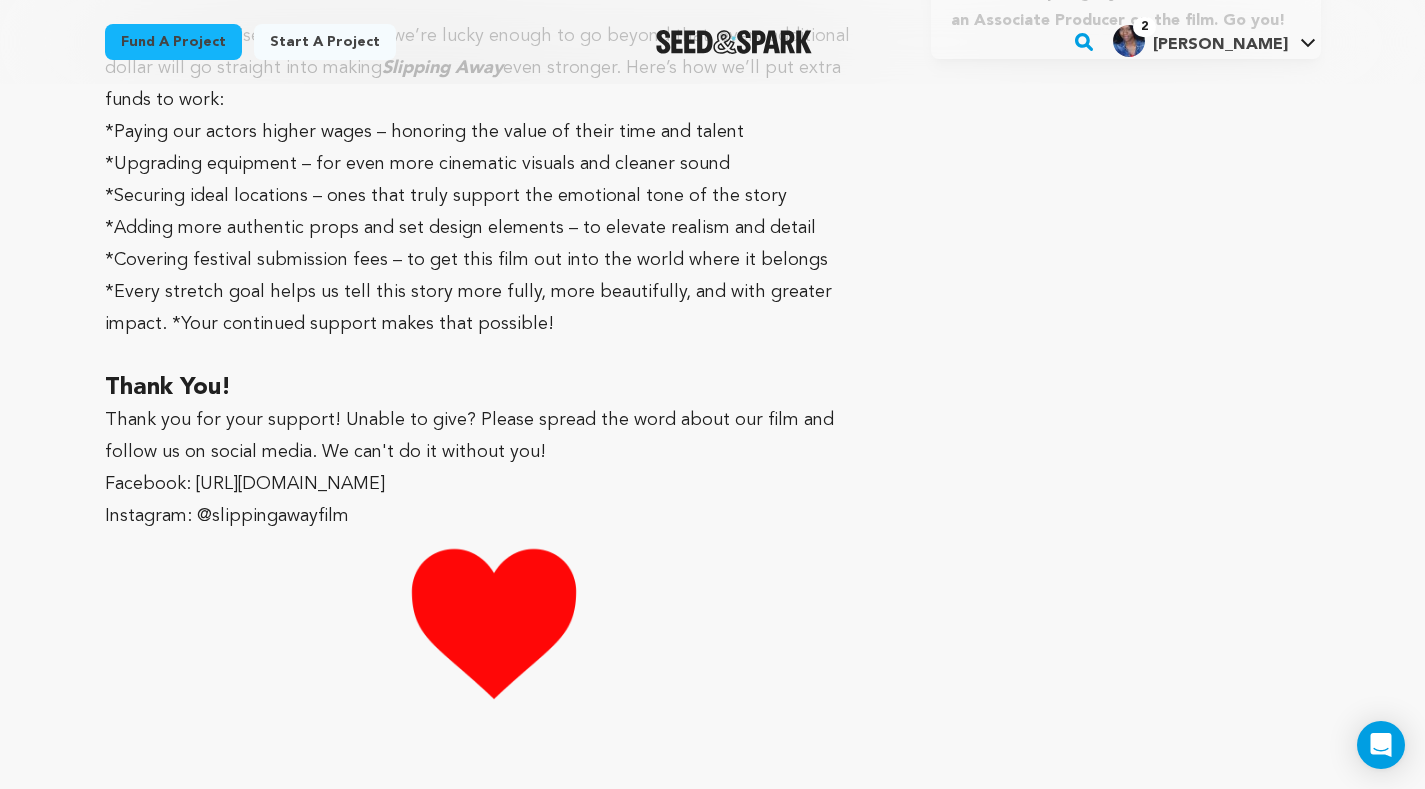 click on "Incentives
$10
Social Media Shoutout
For a $10 pledge, we’ll thank you with a personalized shoutout on our official  Slipping Away  social media—because you’re part of the story now!
$25
Supporter Graphic
A $25 allows you to receive a personalized  Slipping Away" at bounding box center [1125, -2488] 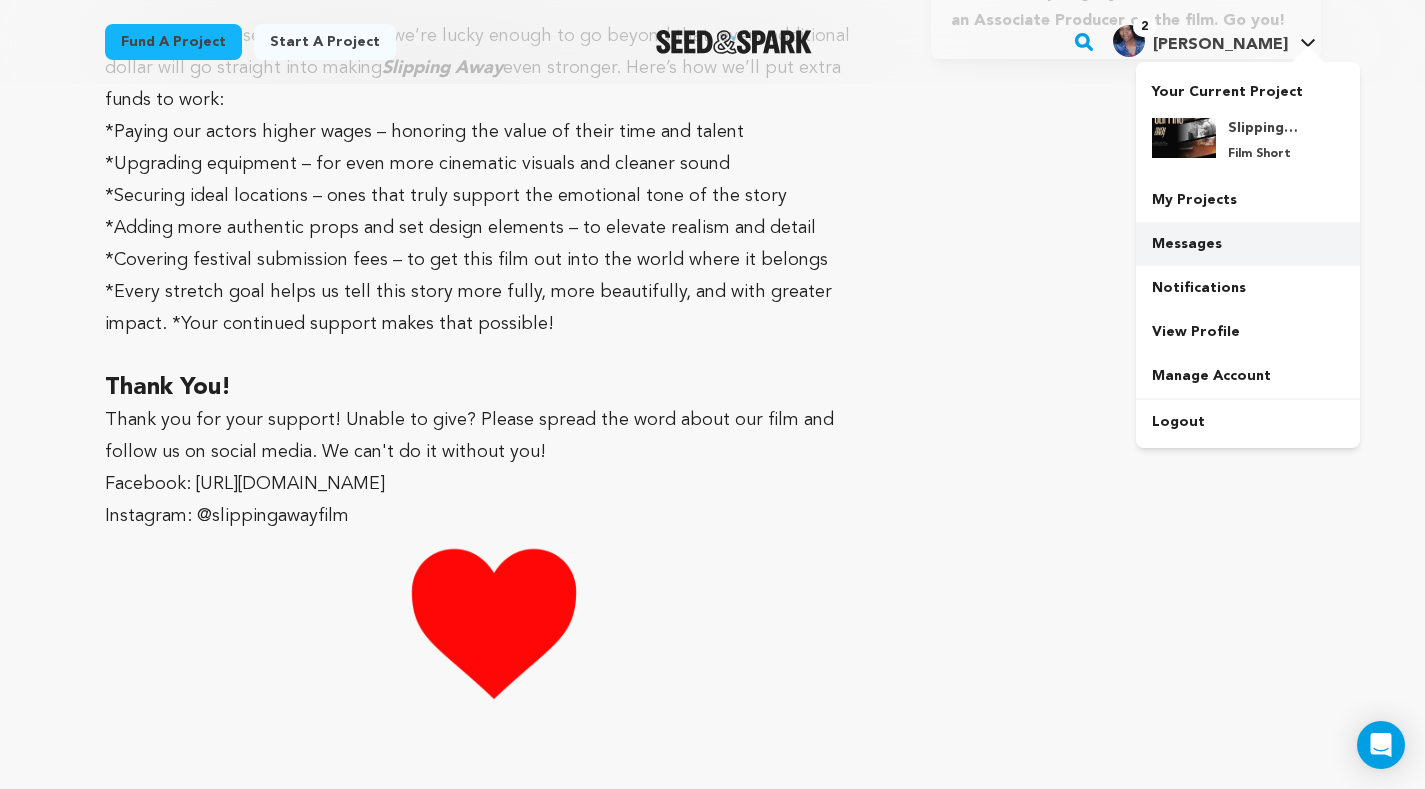 click on "Messages" at bounding box center [1248, 244] 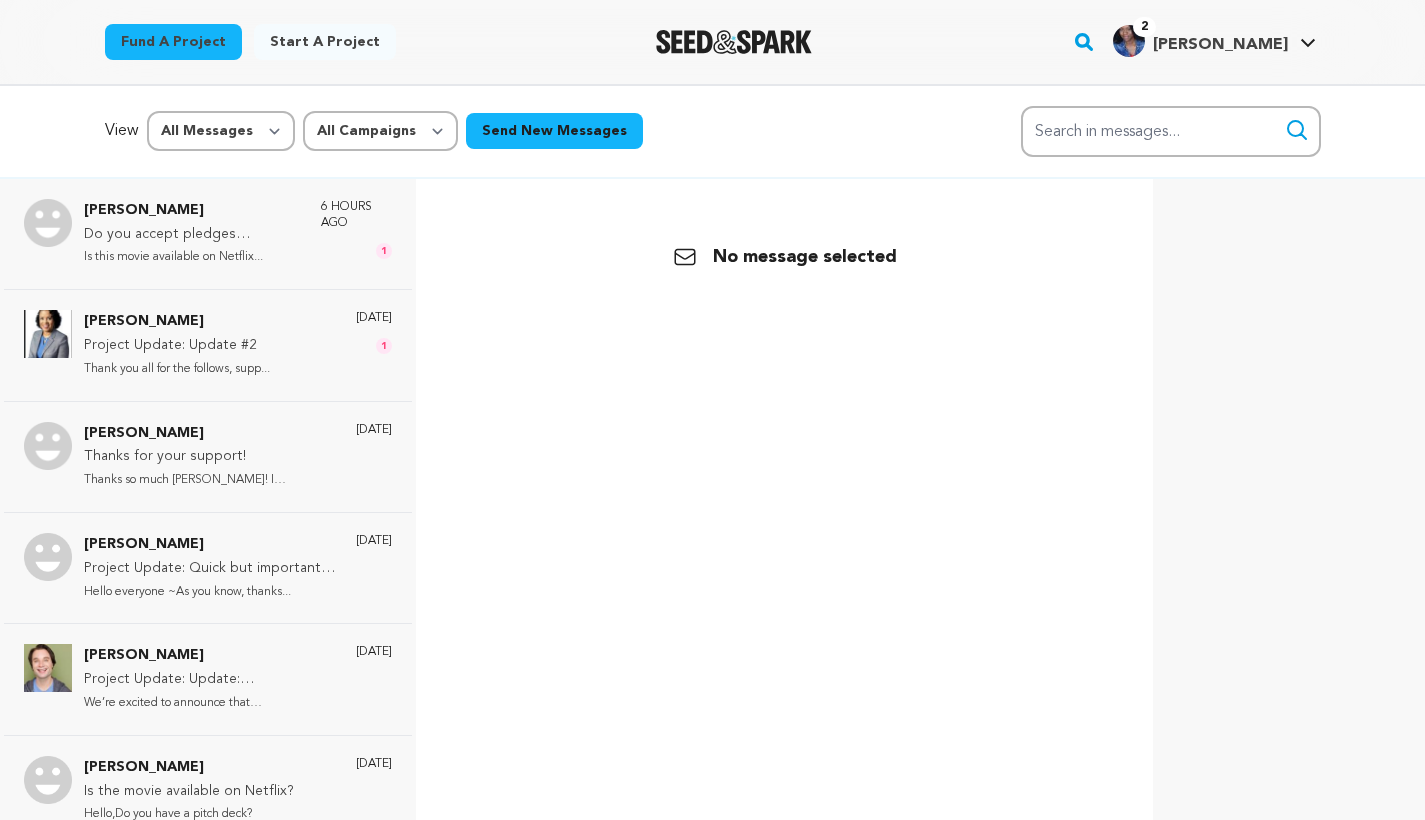 scroll, scrollTop: 0, scrollLeft: 0, axis: both 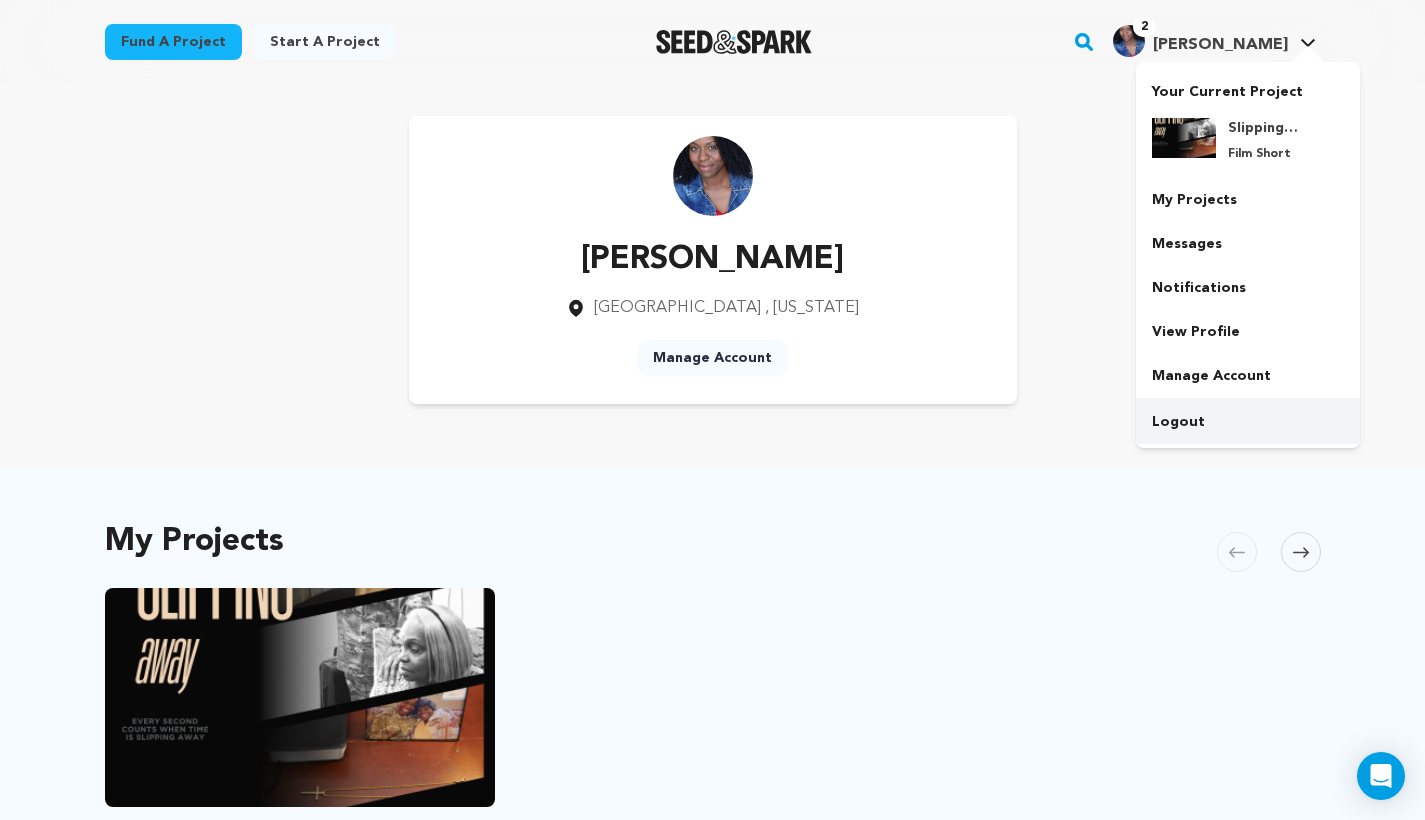click on "Logout" at bounding box center [1248, 422] 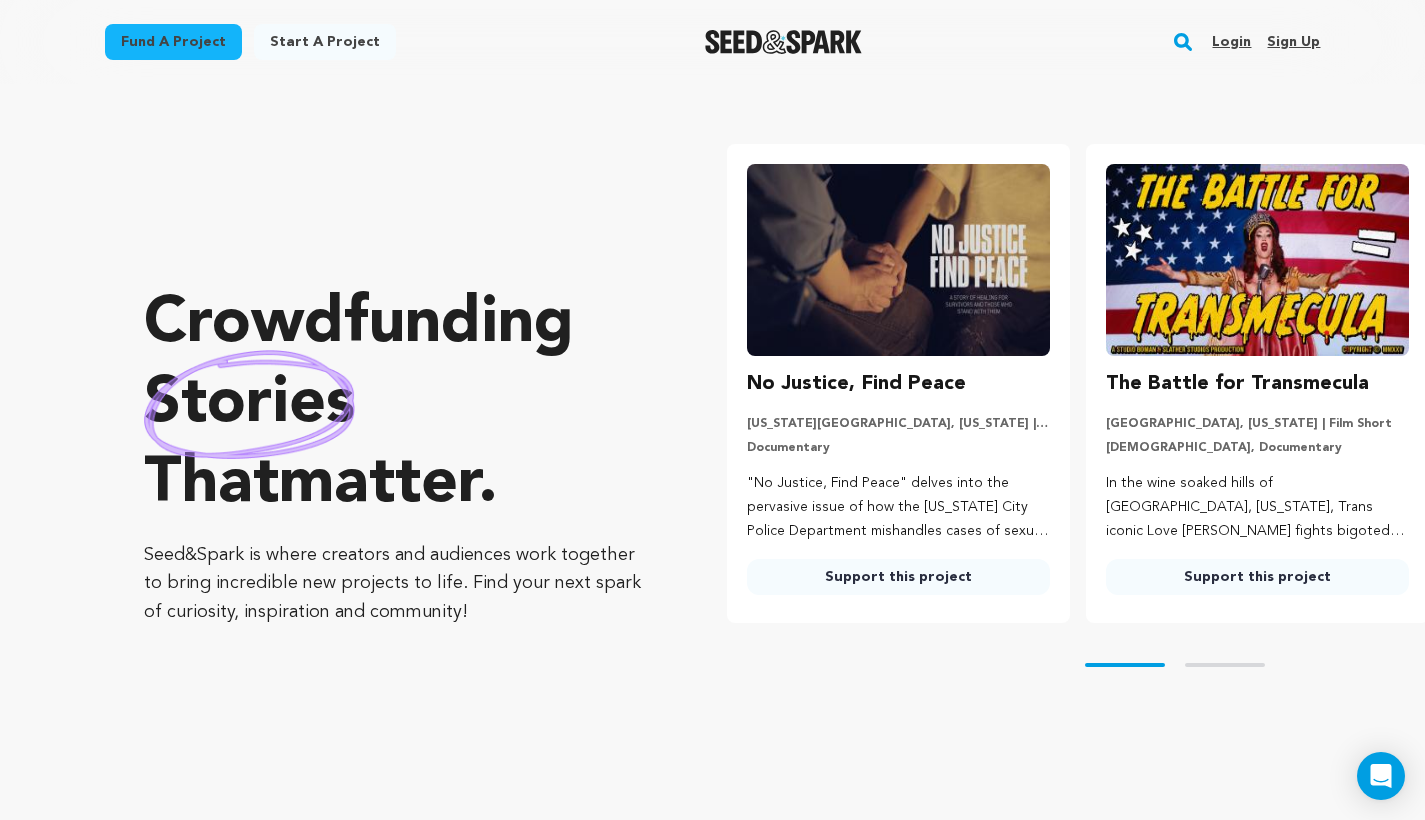 scroll, scrollTop: 0, scrollLeft: 0, axis: both 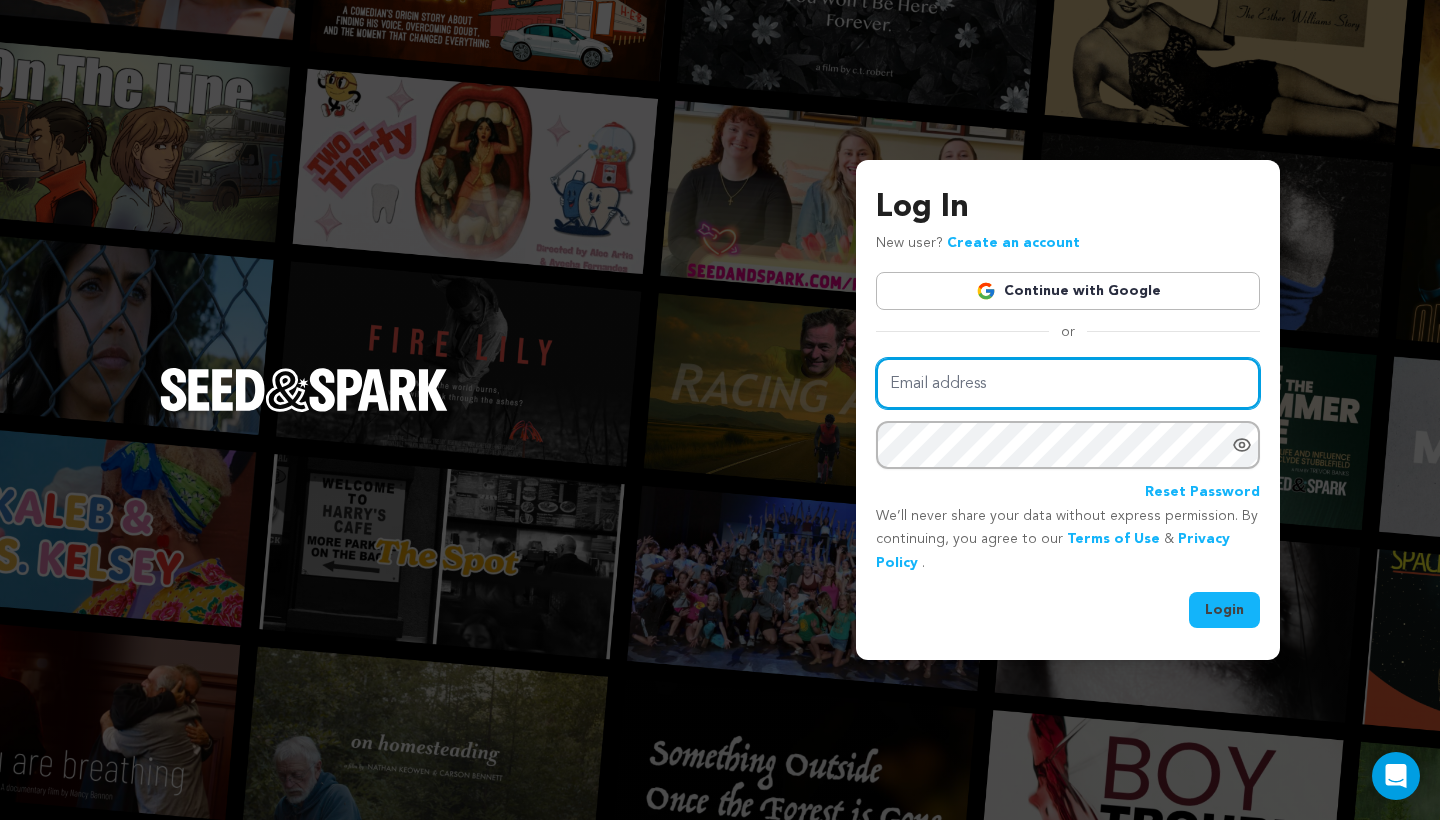type on "[PERSON_NAME][EMAIL_ADDRESS][DOMAIN_NAME]" 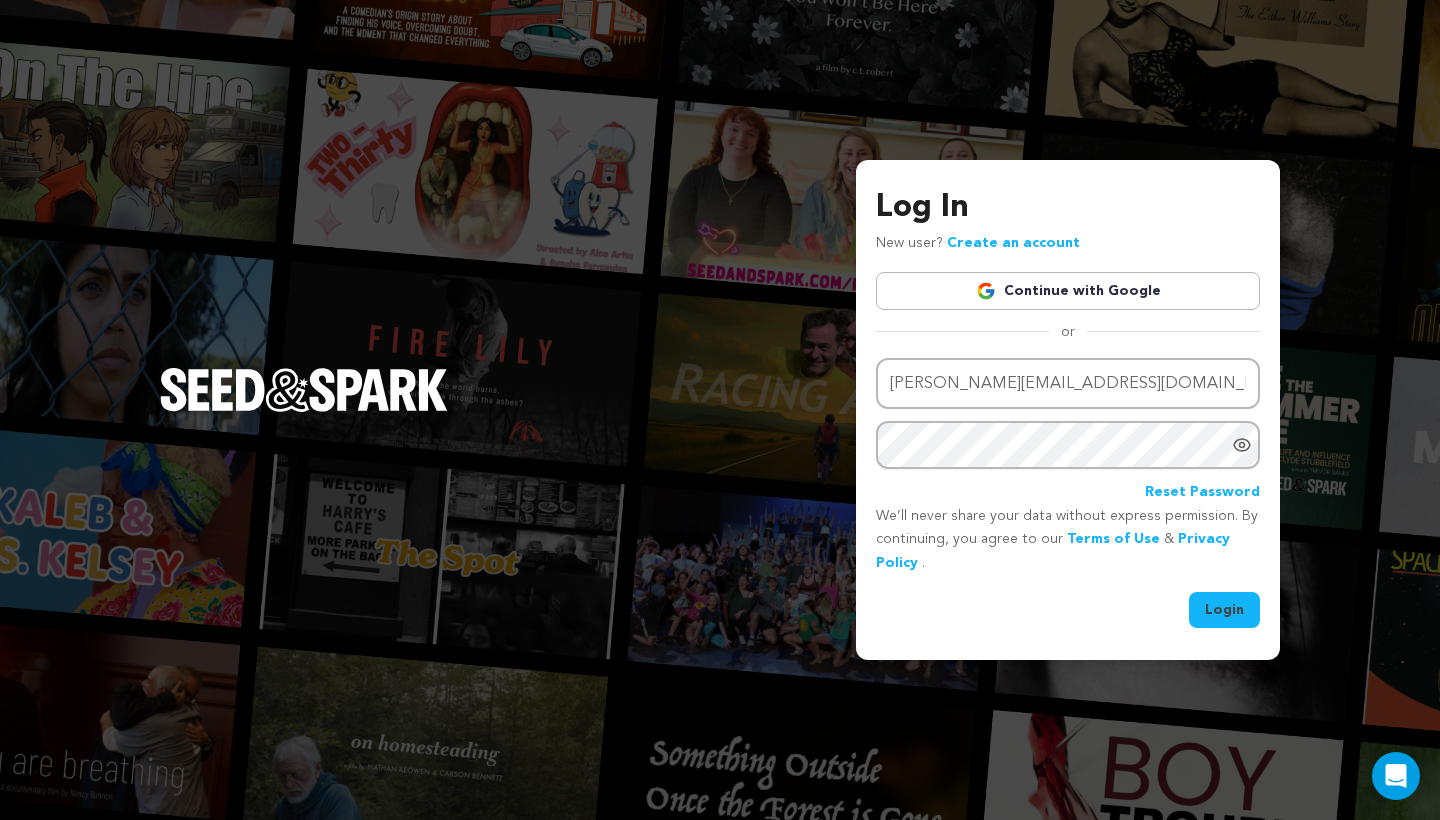 click on "Log In
New user?
Create
an account
Continue with Google
or
Email address
[PERSON_NAME][EMAIL_ADDRESS][DOMAIN_NAME]
Password" at bounding box center (1068, 410) 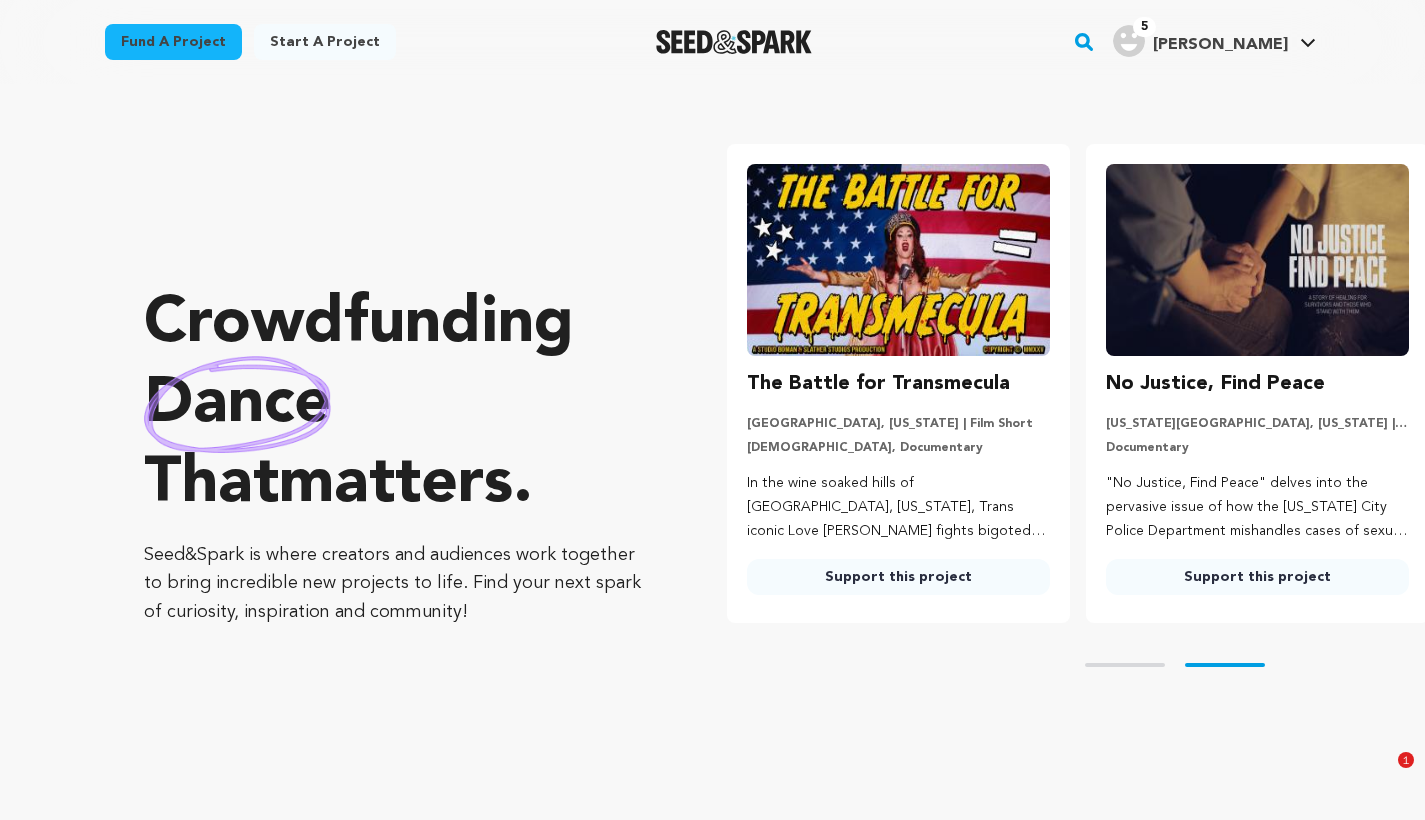 scroll, scrollTop: 0, scrollLeft: 0, axis: both 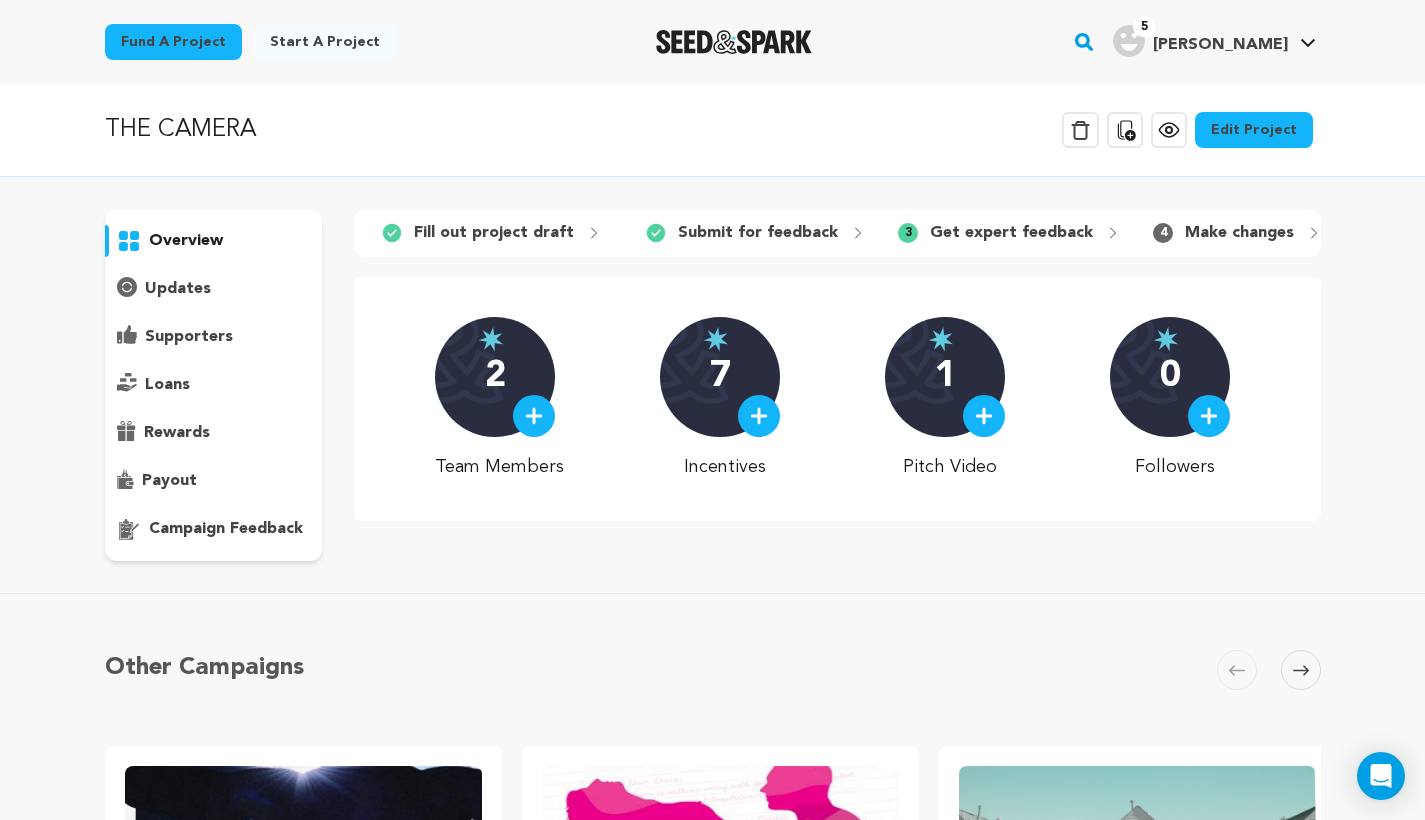 click on "Edit Project" at bounding box center [1254, 130] 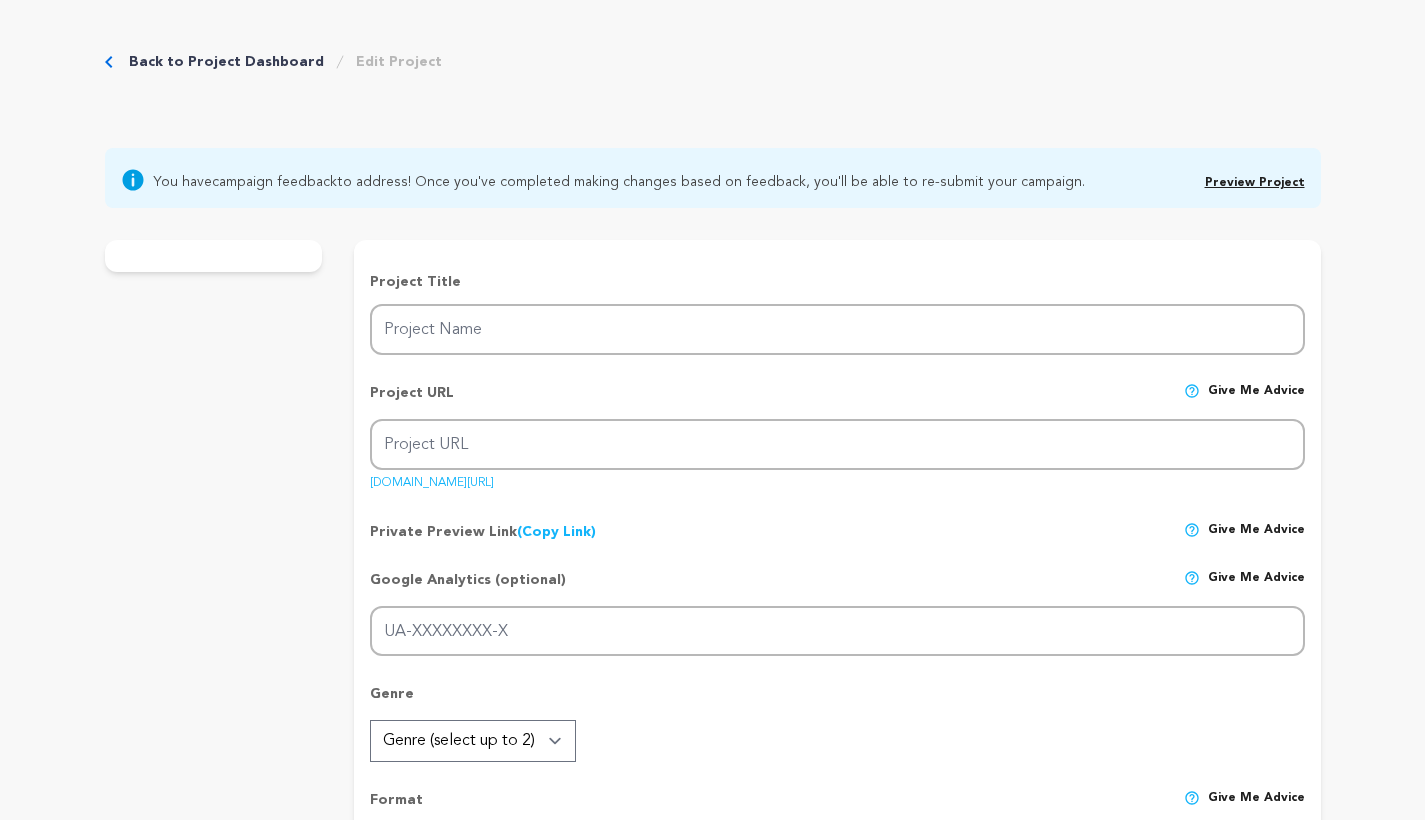 scroll, scrollTop: 0, scrollLeft: 0, axis: both 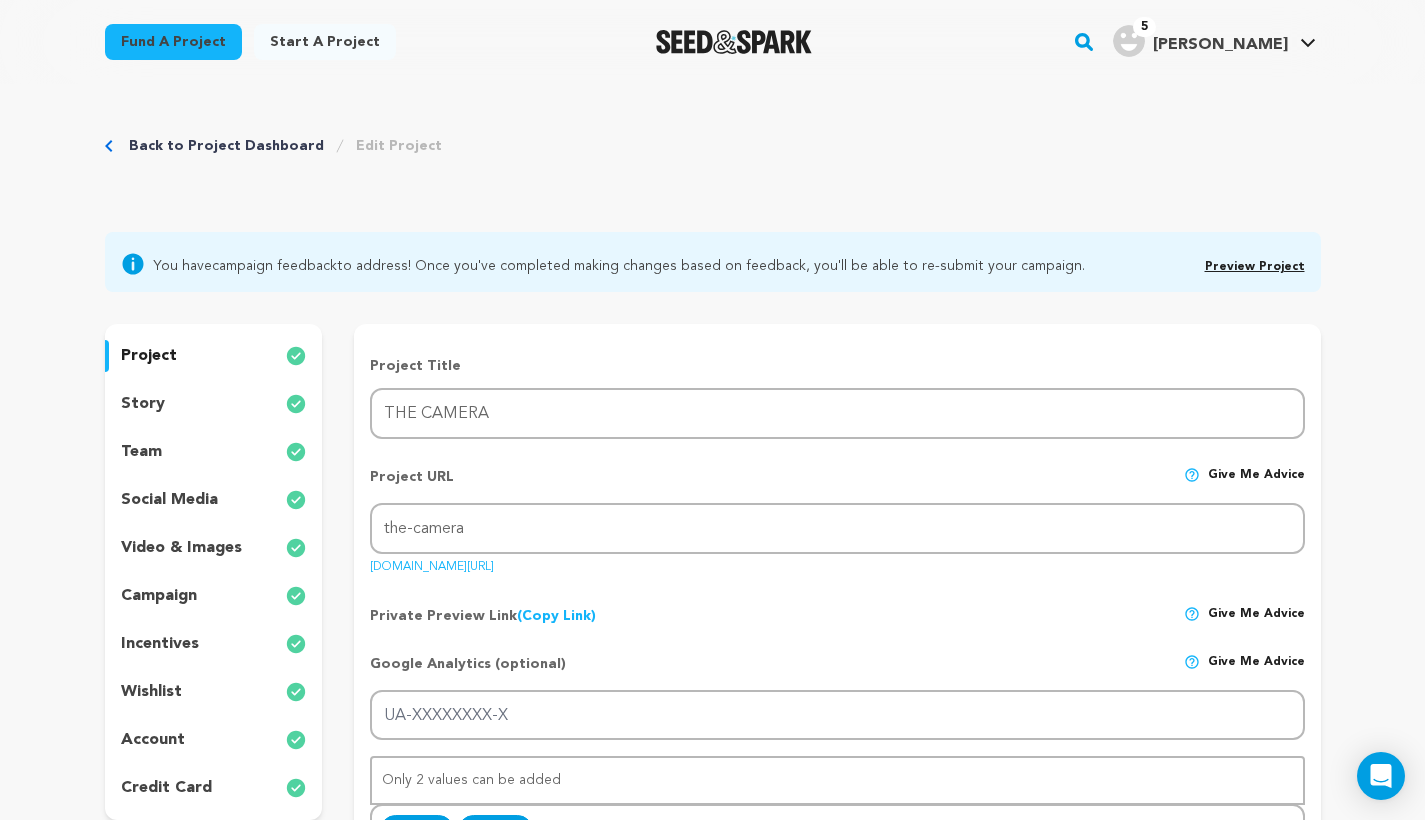 click on "account" at bounding box center (153, 740) 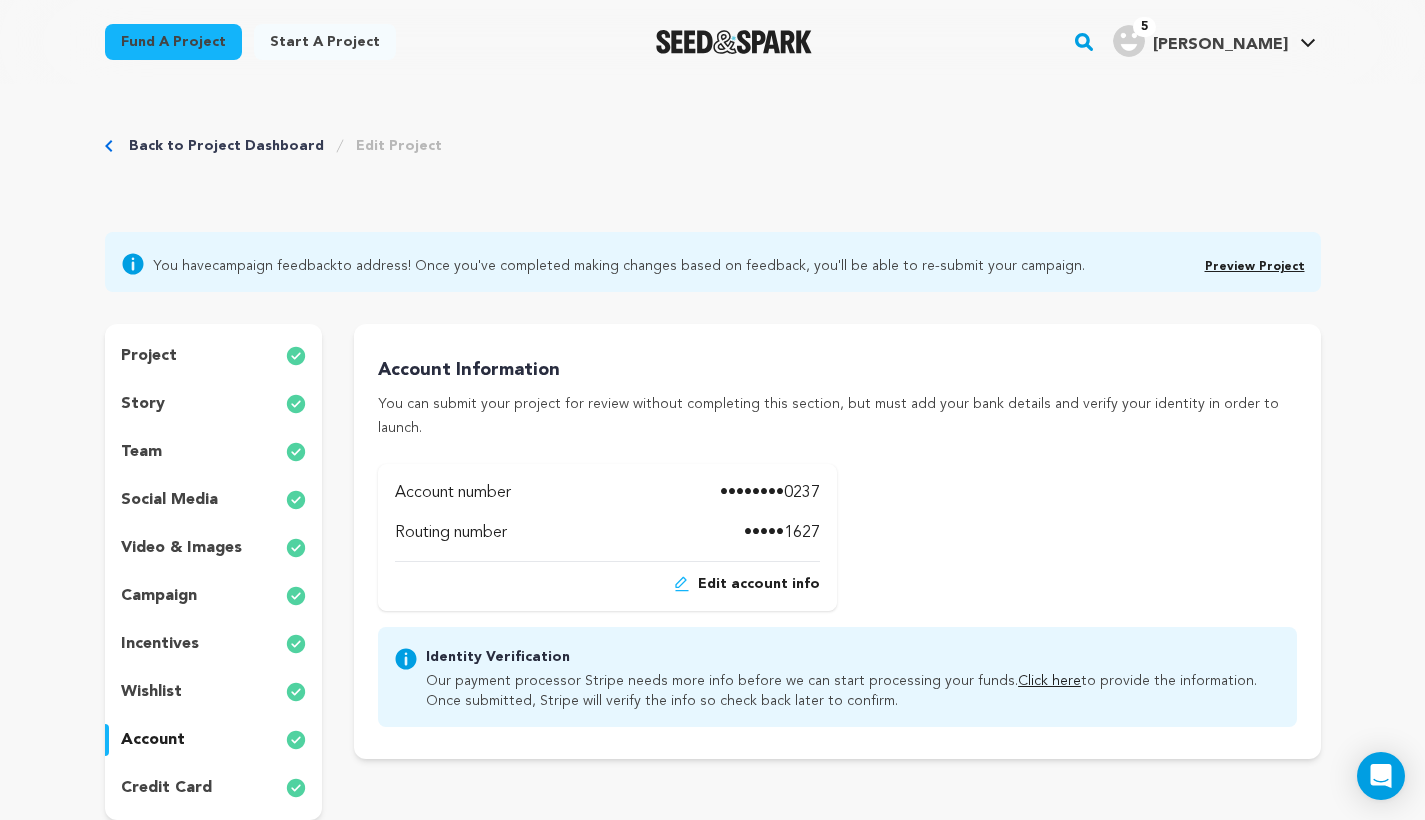 click on "team" at bounding box center [214, 452] 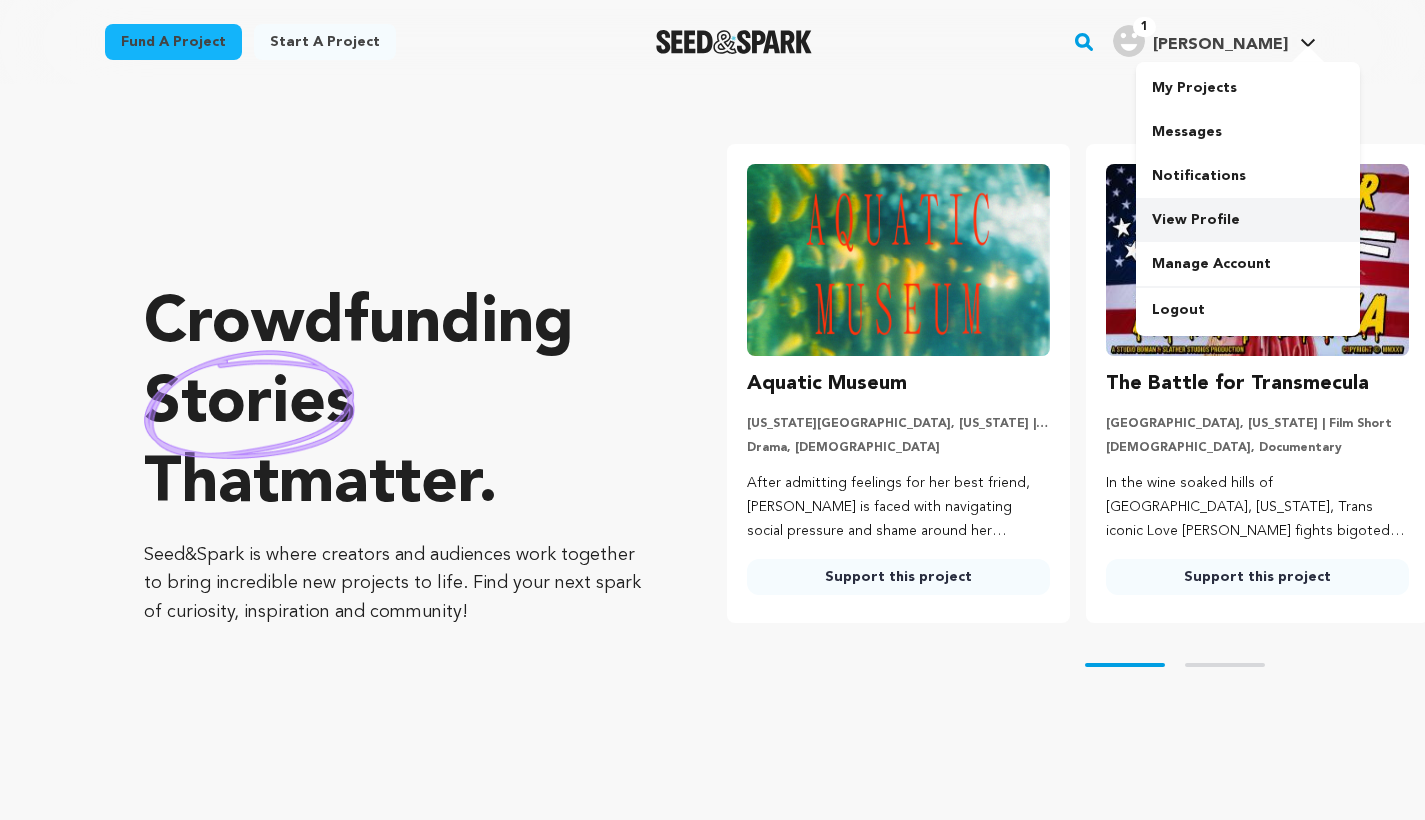 scroll, scrollTop: 0, scrollLeft: 0, axis: both 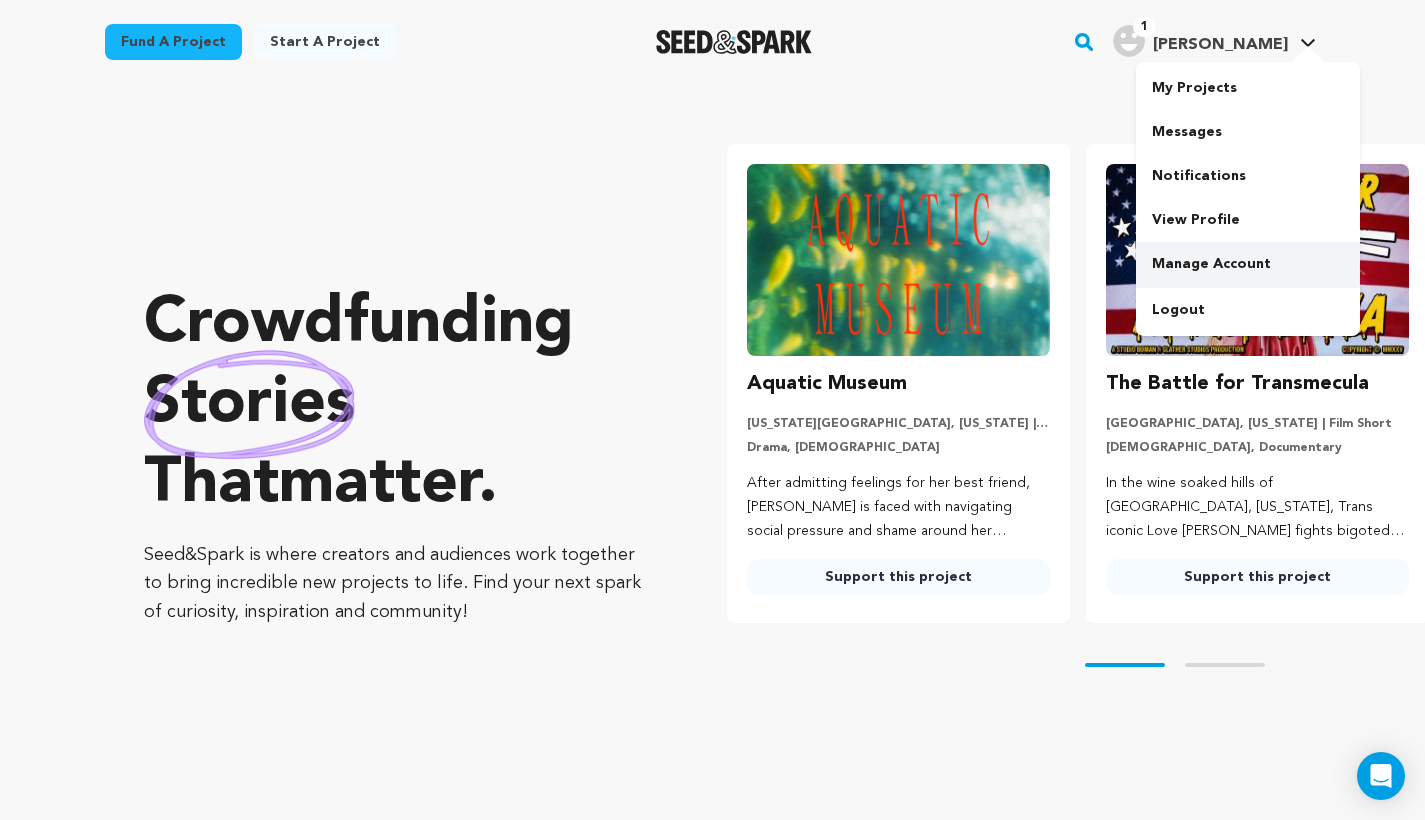 click on "Manage Account" at bounding box center [1248, 264] 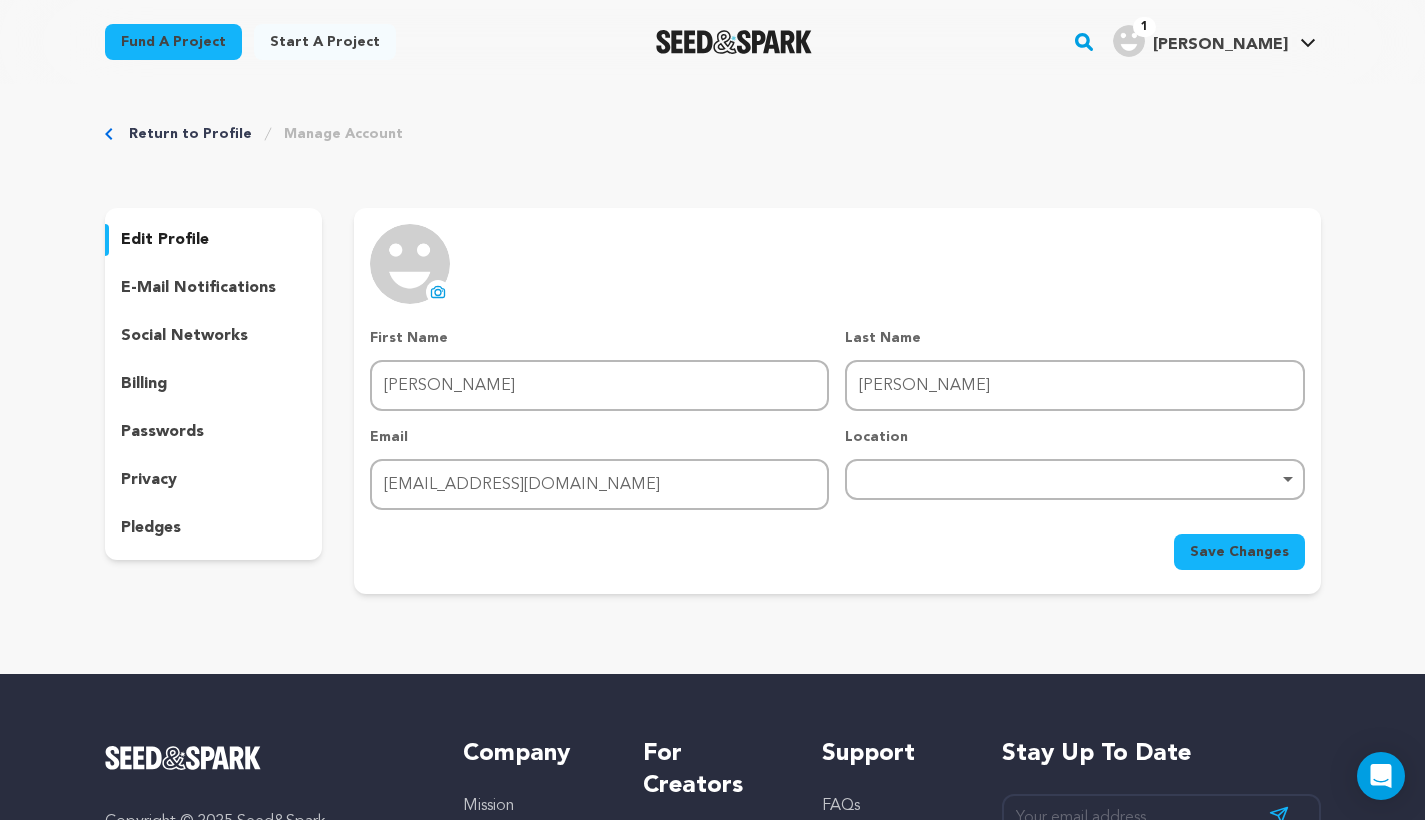 scroll, scrollTop: 0, scrollLeft: 0, axis: both 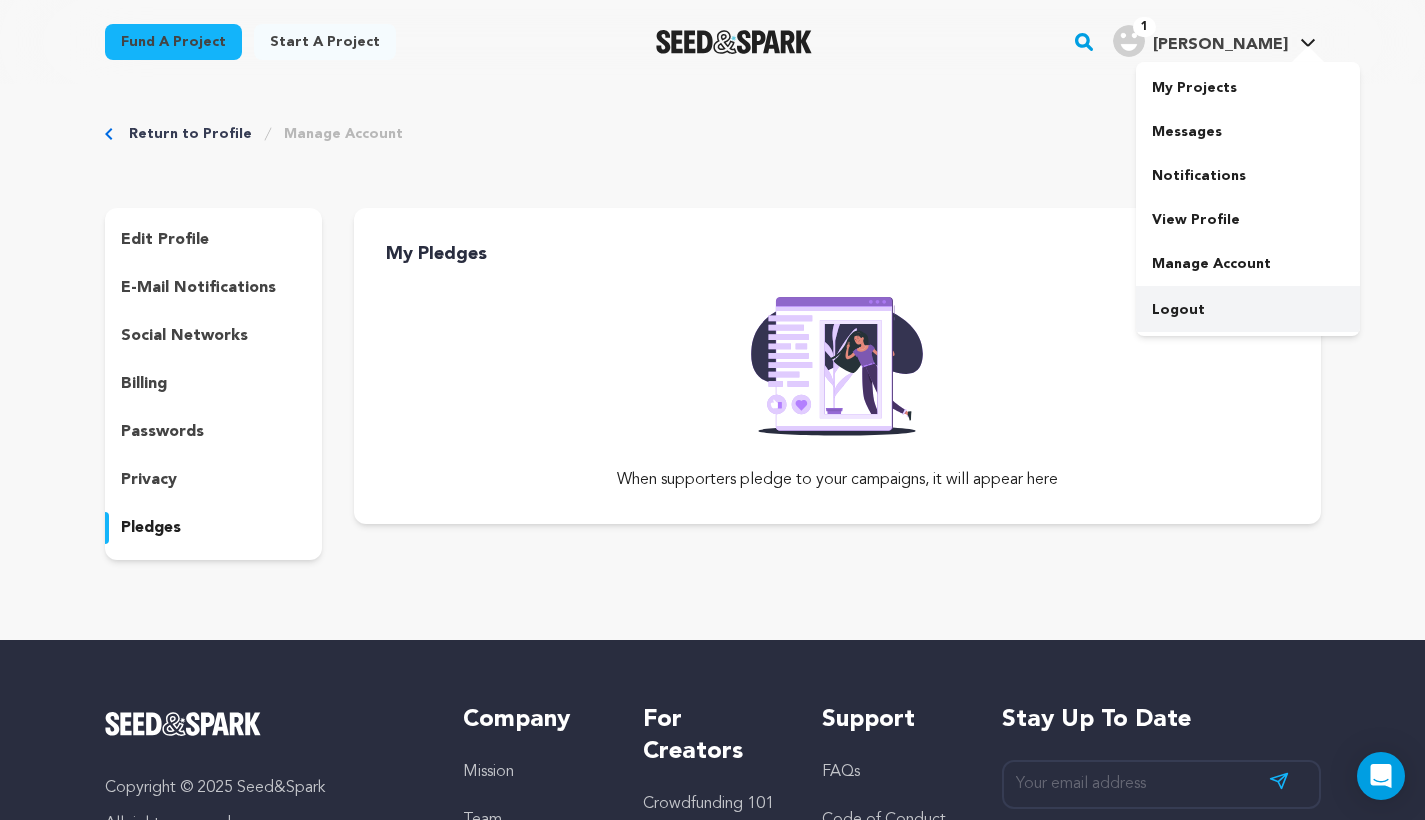 click on "Logout" at bounding box center (1248, 310) 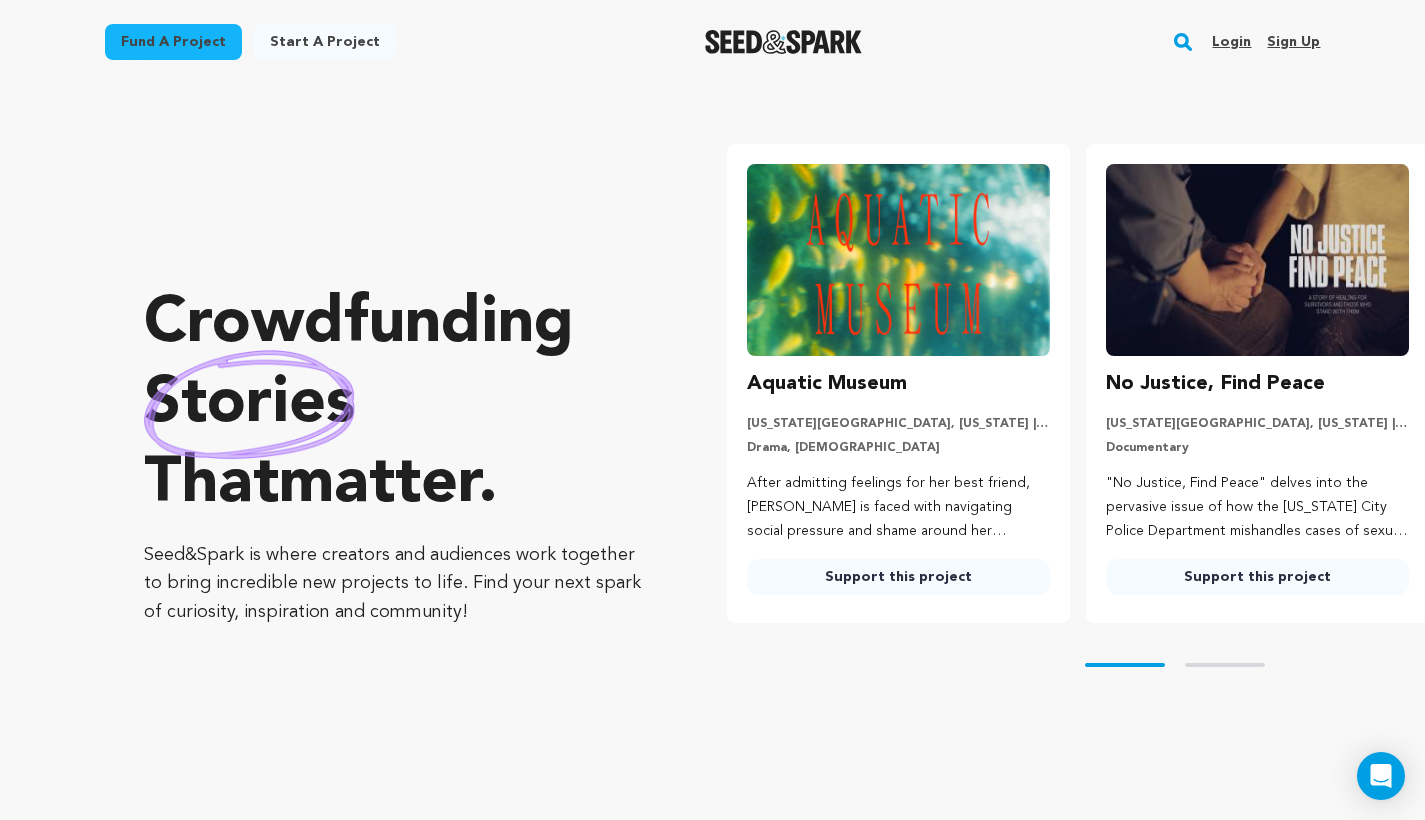 scroll, scrollTop: 0, scrollLeft: 0, axis: both 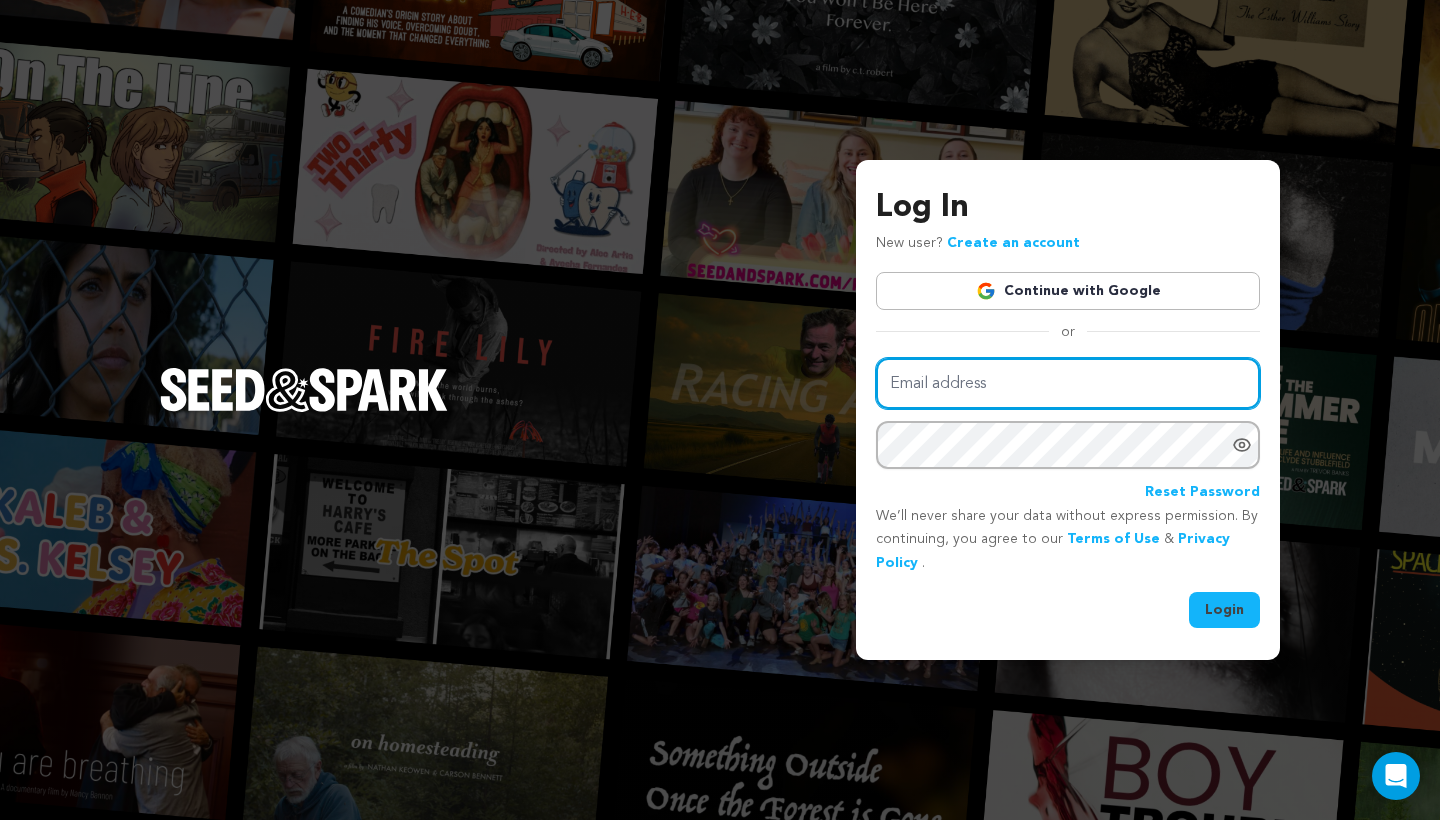 type on "[PERSON_NAME][EMAIL_ADDRESS][DOMAIN_NAME]" 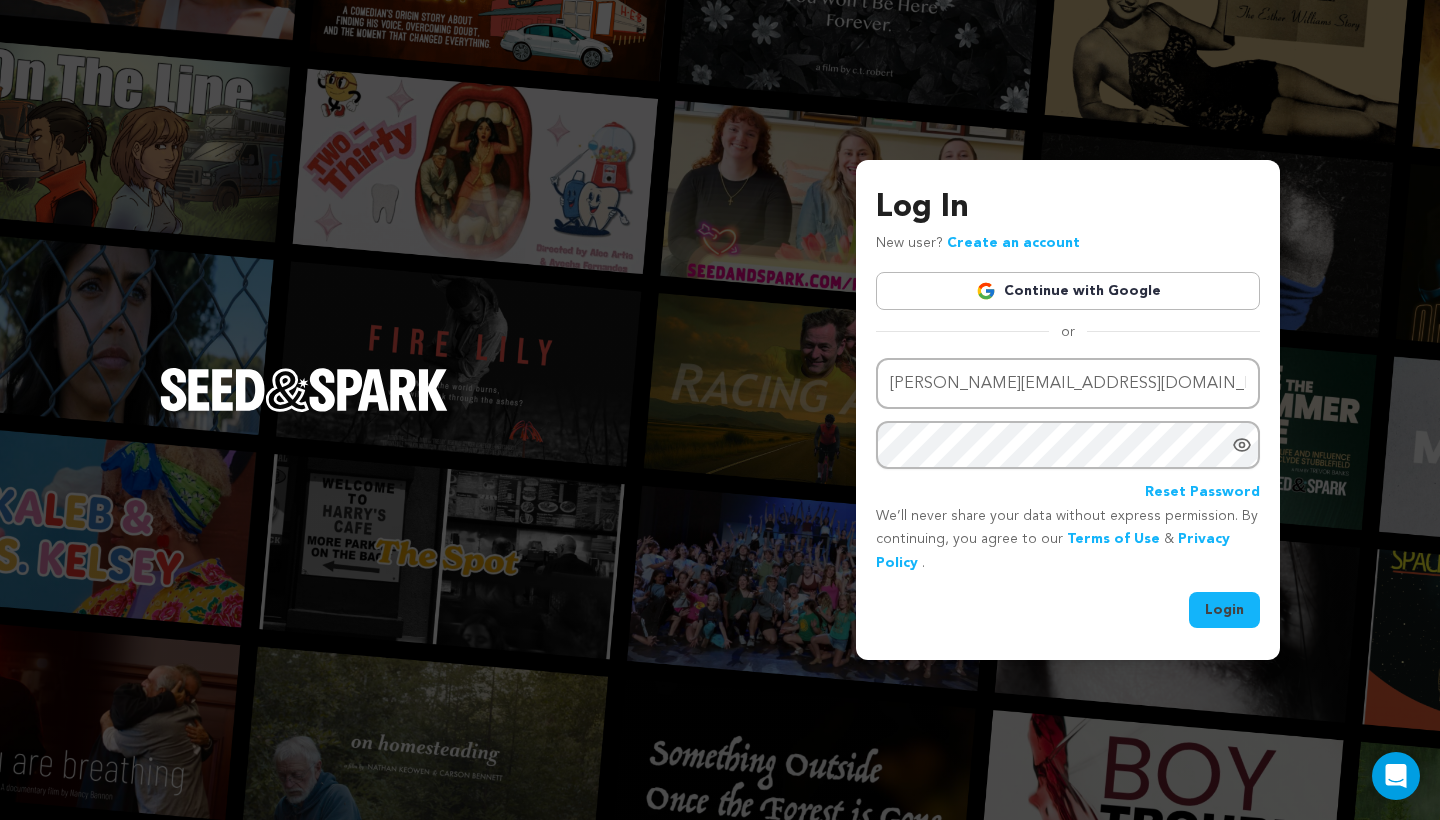 click on "Login" at bounding box center (1224, 610) 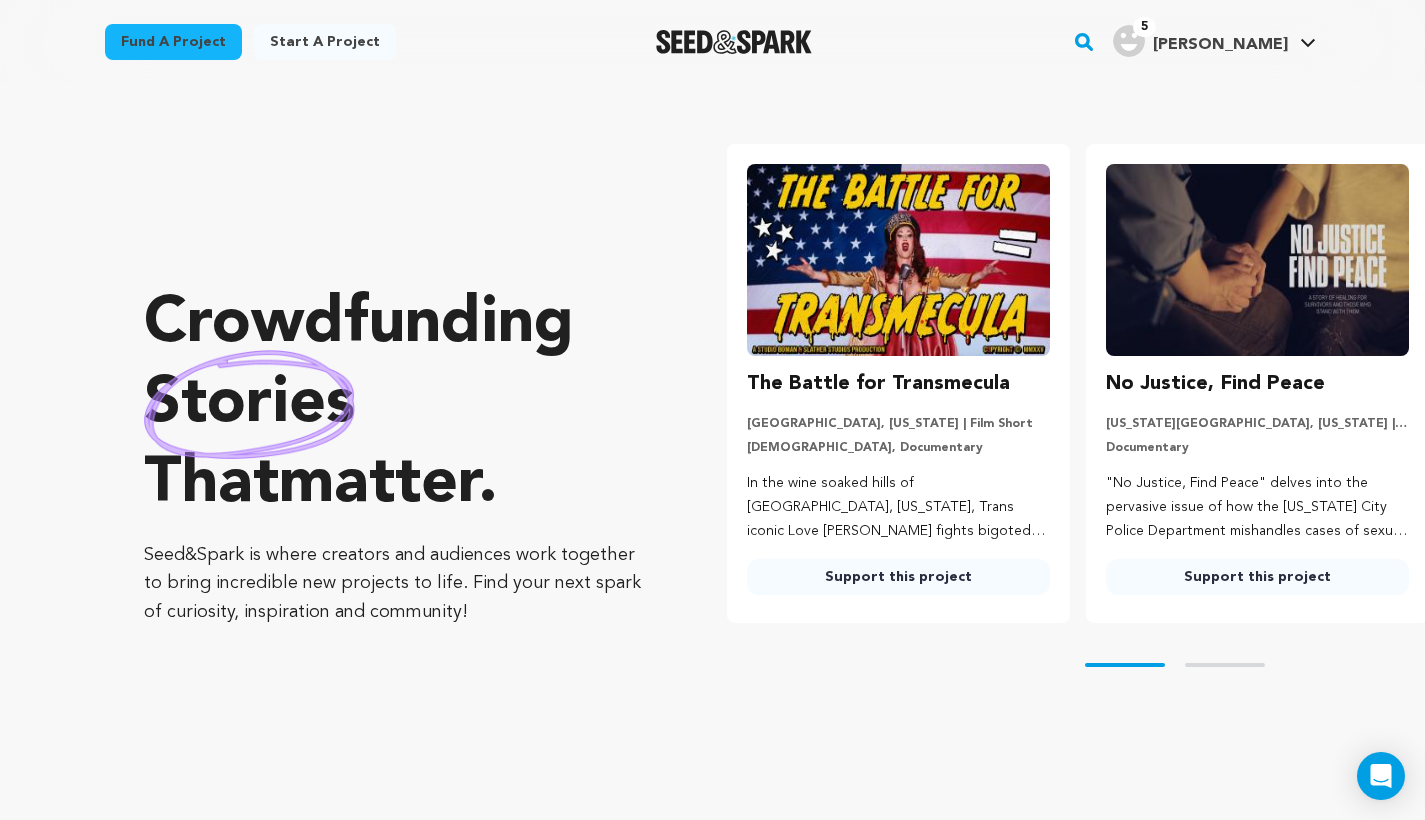 scroll, scrollTop: 0, scrollLeft: 0, axis: both 